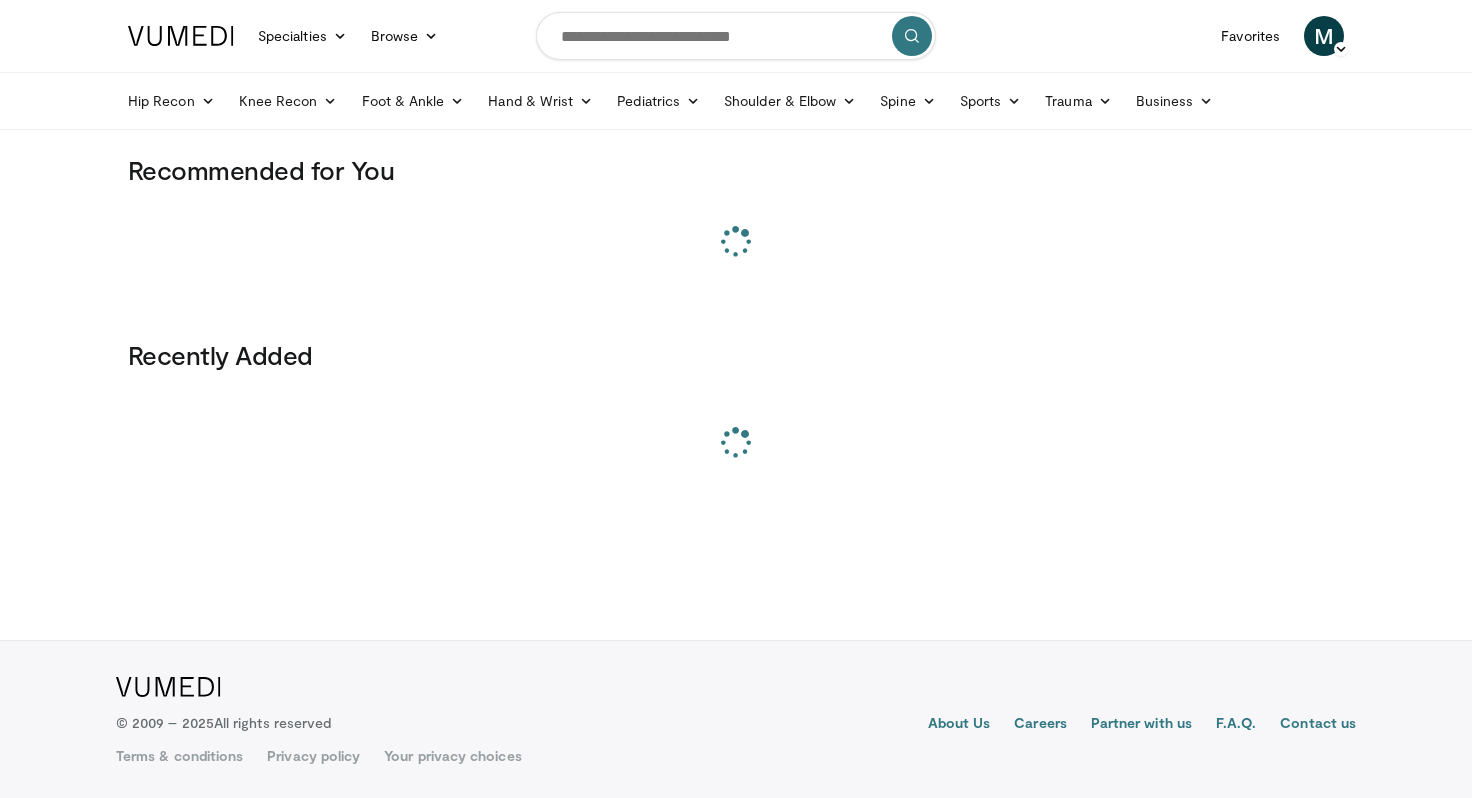 scroll, scrollTop: 0, scrollLeft: 0, axis: both 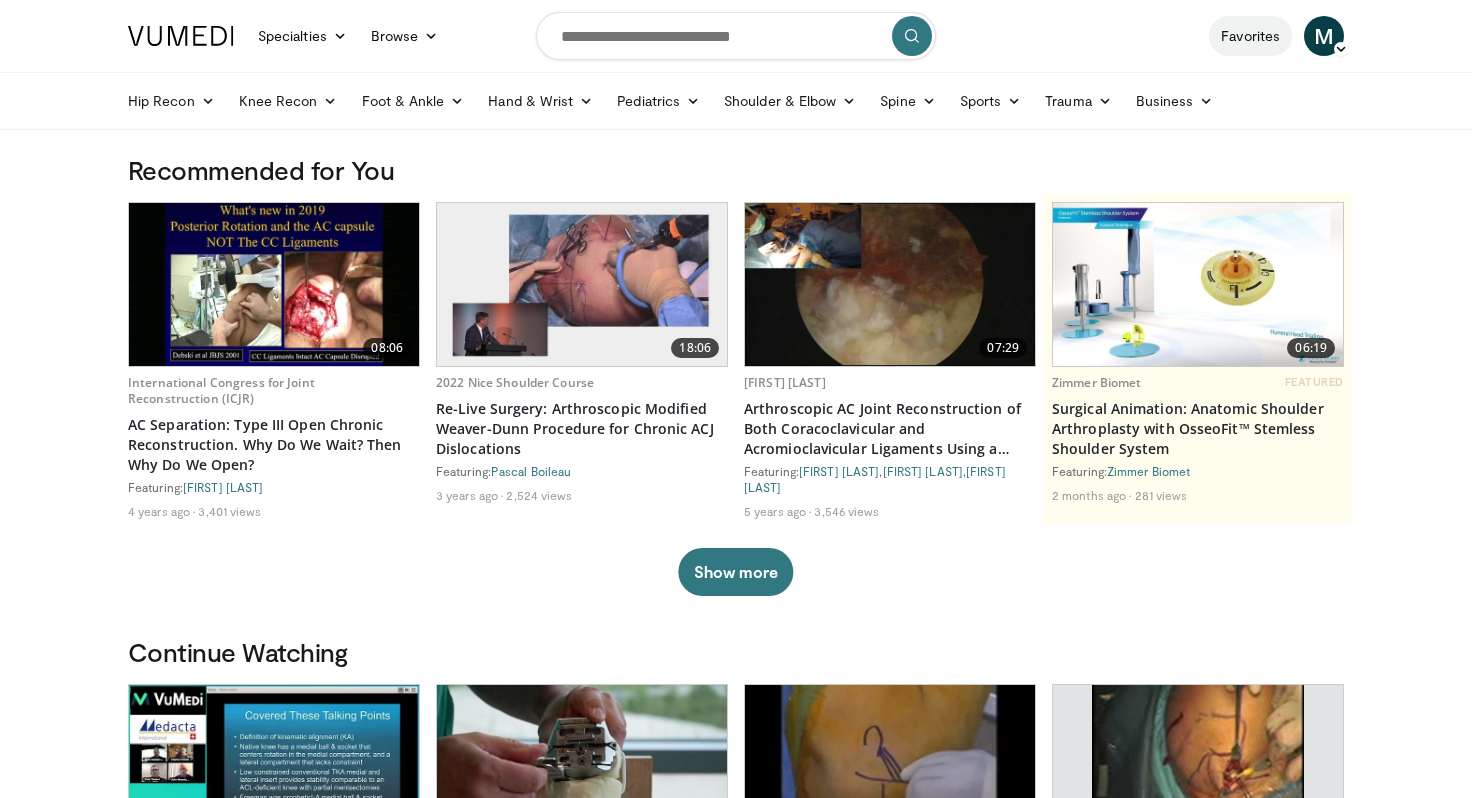 click on "Favorites" at bounding box center [1250, 36] 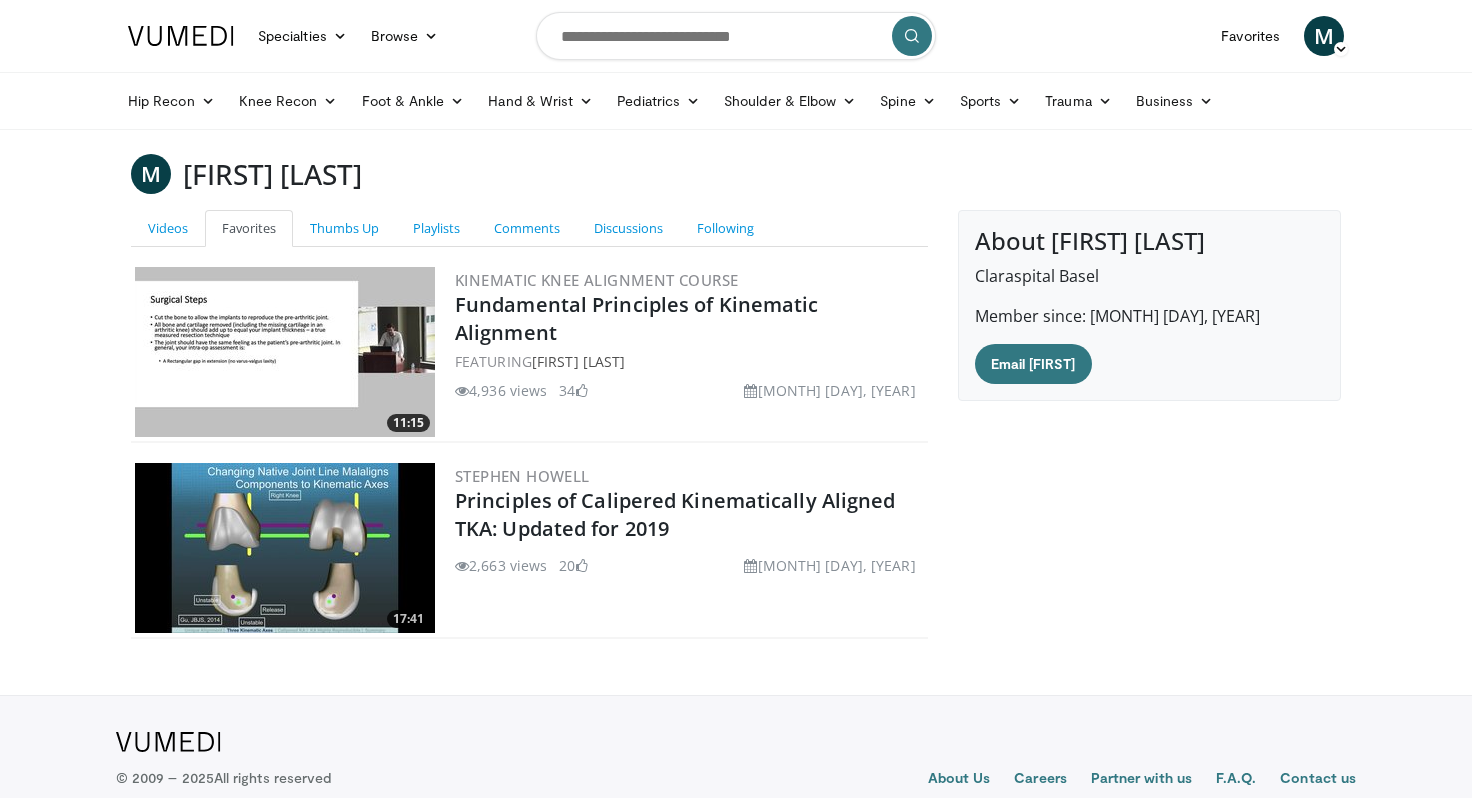 scroll, scrollTop: 56, scrollLeft: 0, axis: vertical 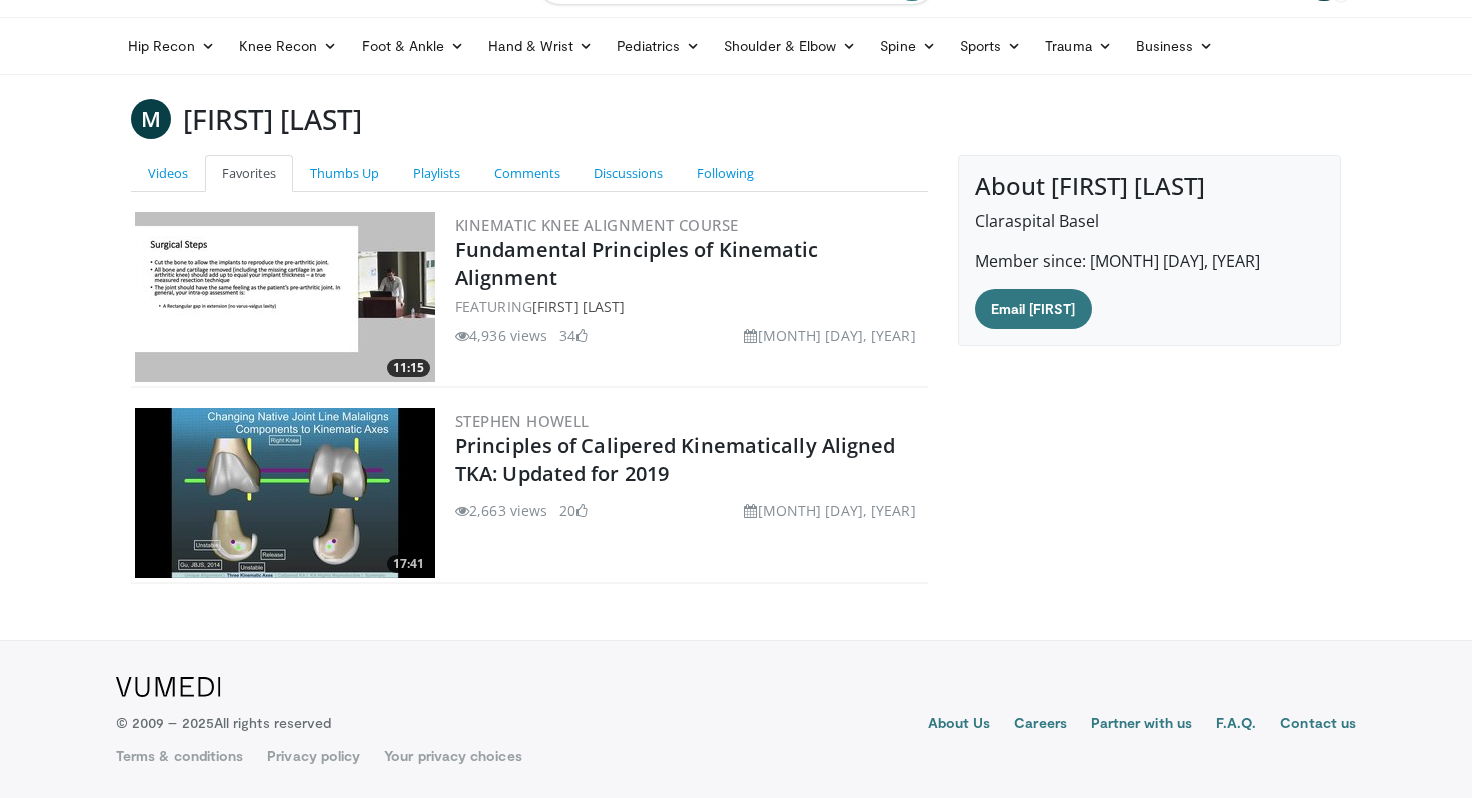 click at bounding box center (285, 297) 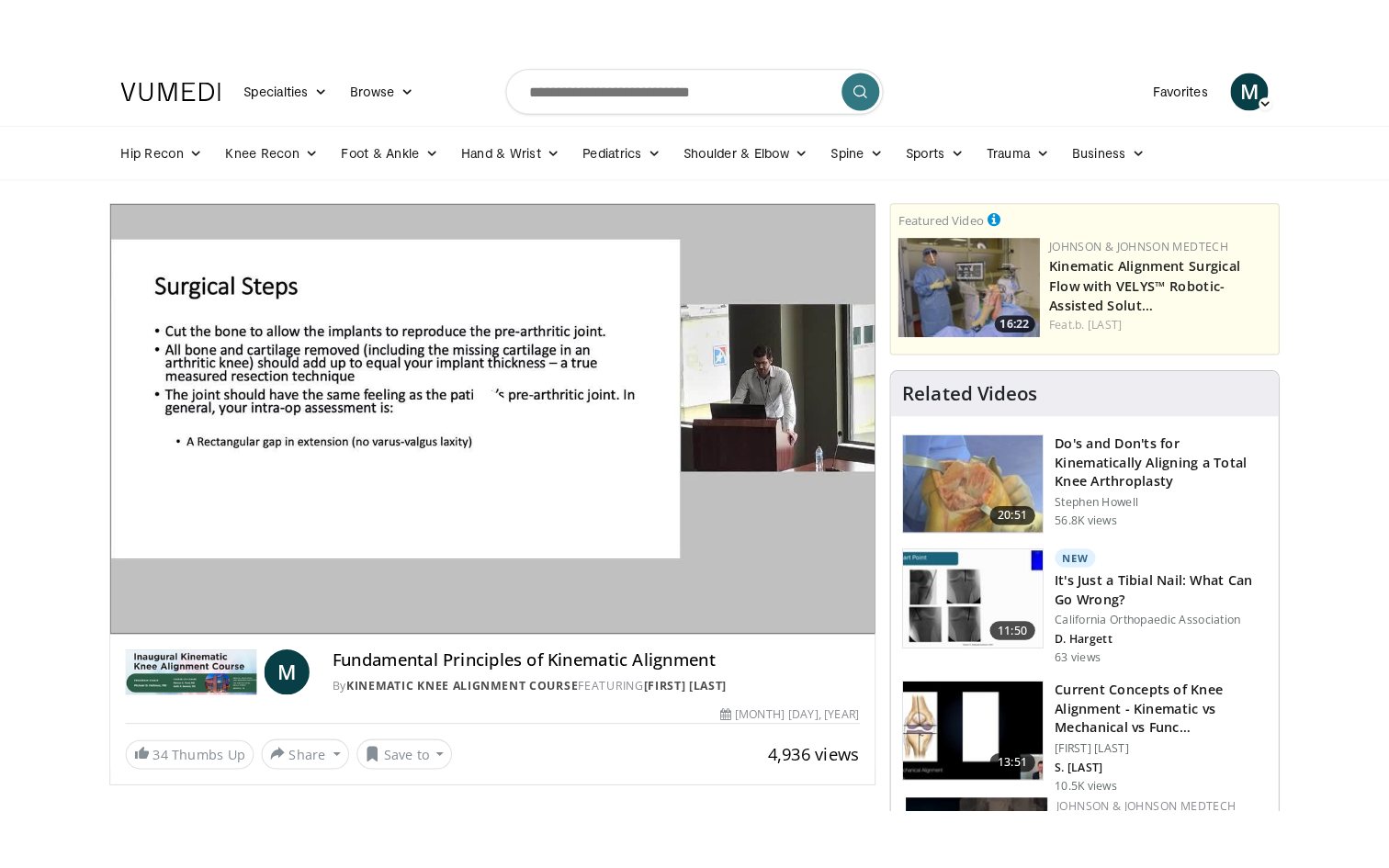 scroll, scrollTop: 0, scrollLeft: 0, axis: both 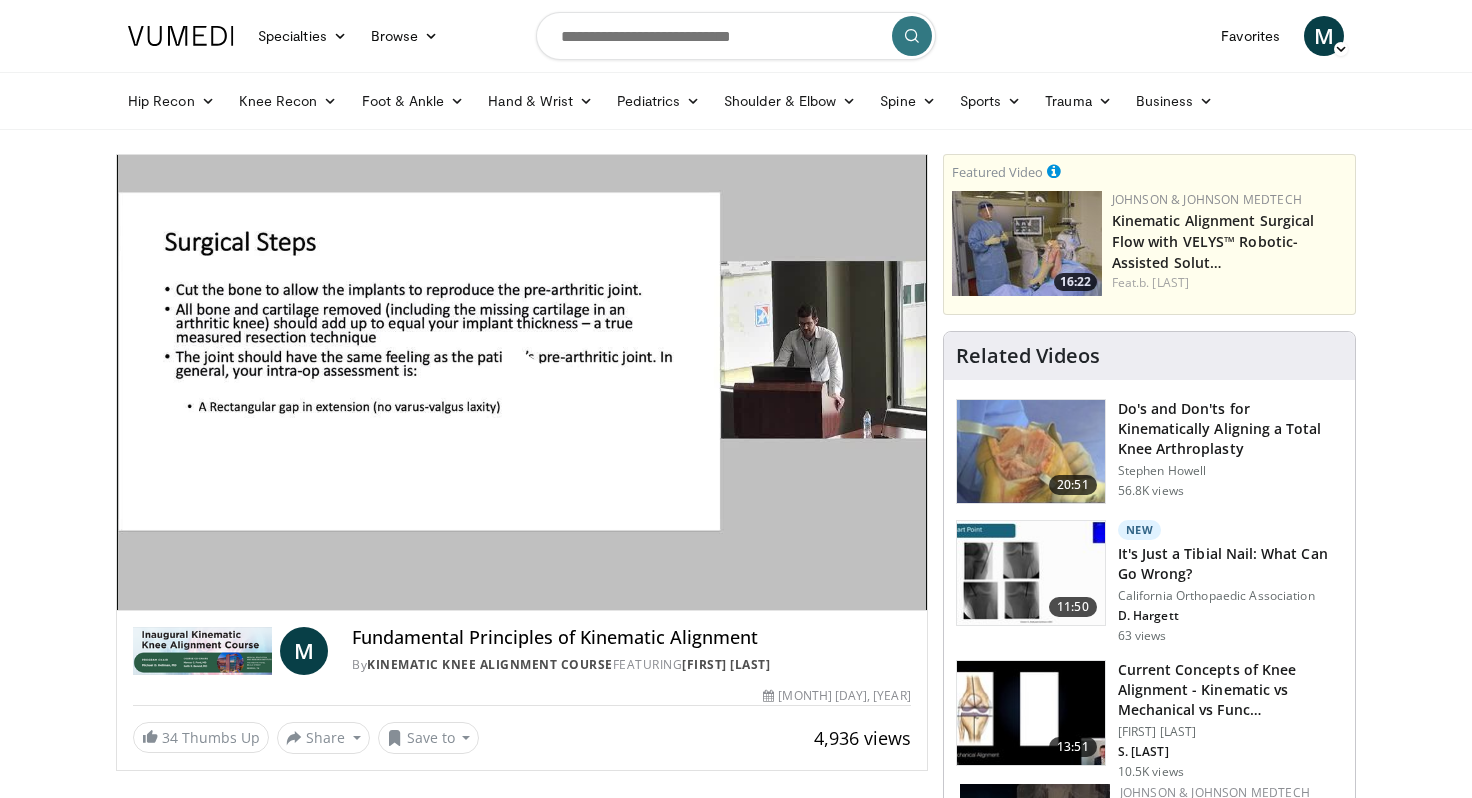 click at bounding box center (522, 382) 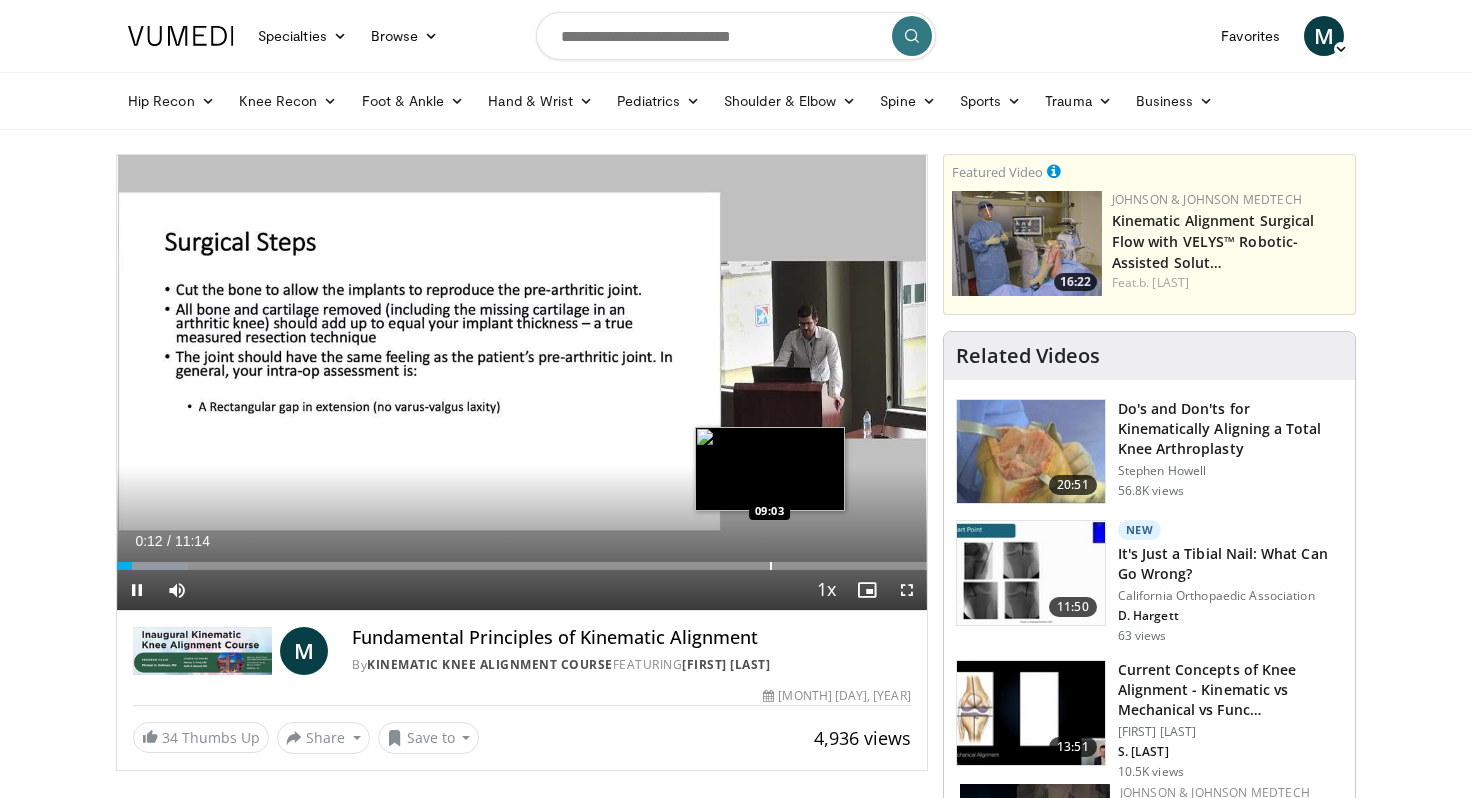 click on "Loaded :  8.82% 00:12 09:03" at bounding box center [522, 566] 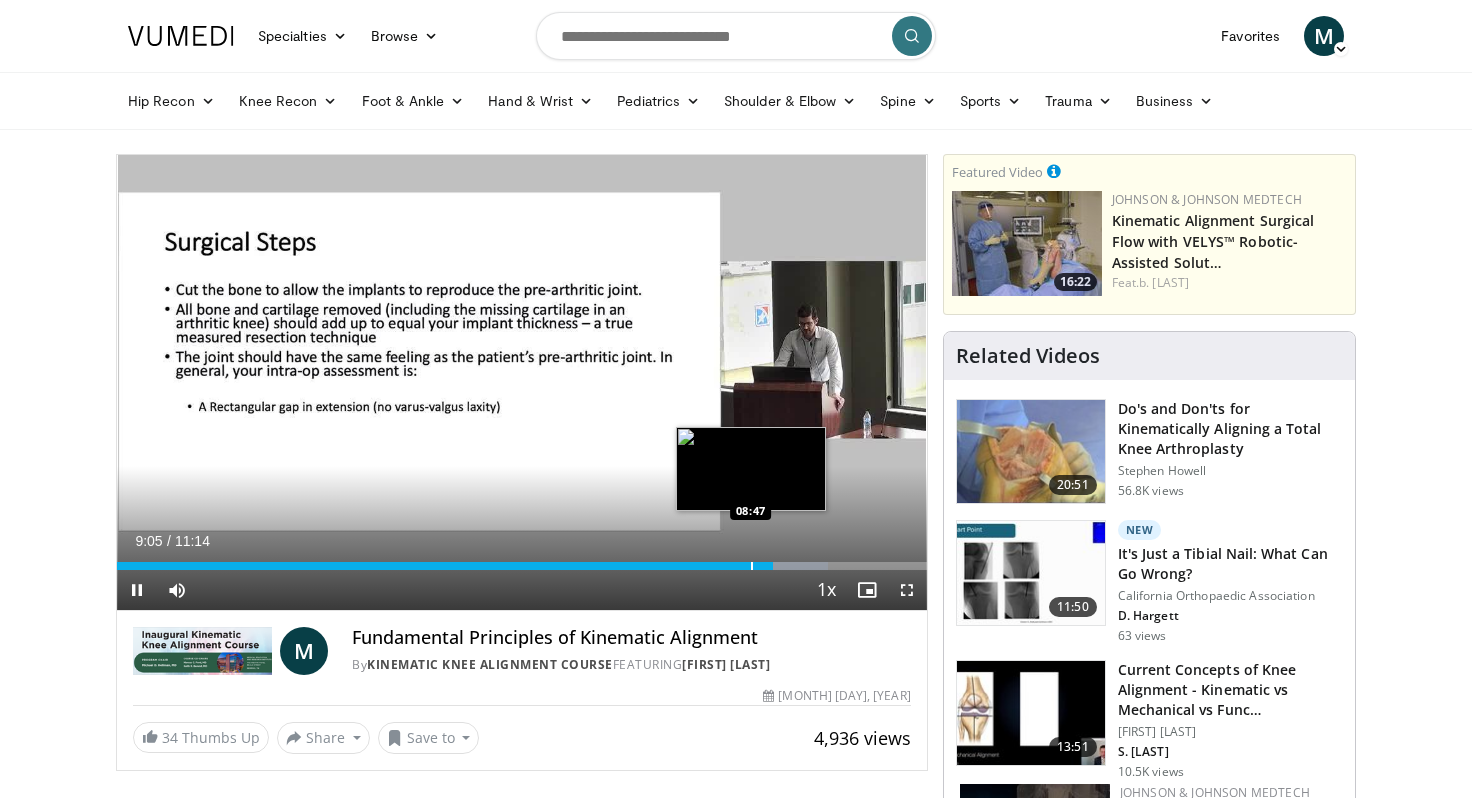 click on "Loaded :  87.78% 09:05 08:47" at bounding box center (522, 560) 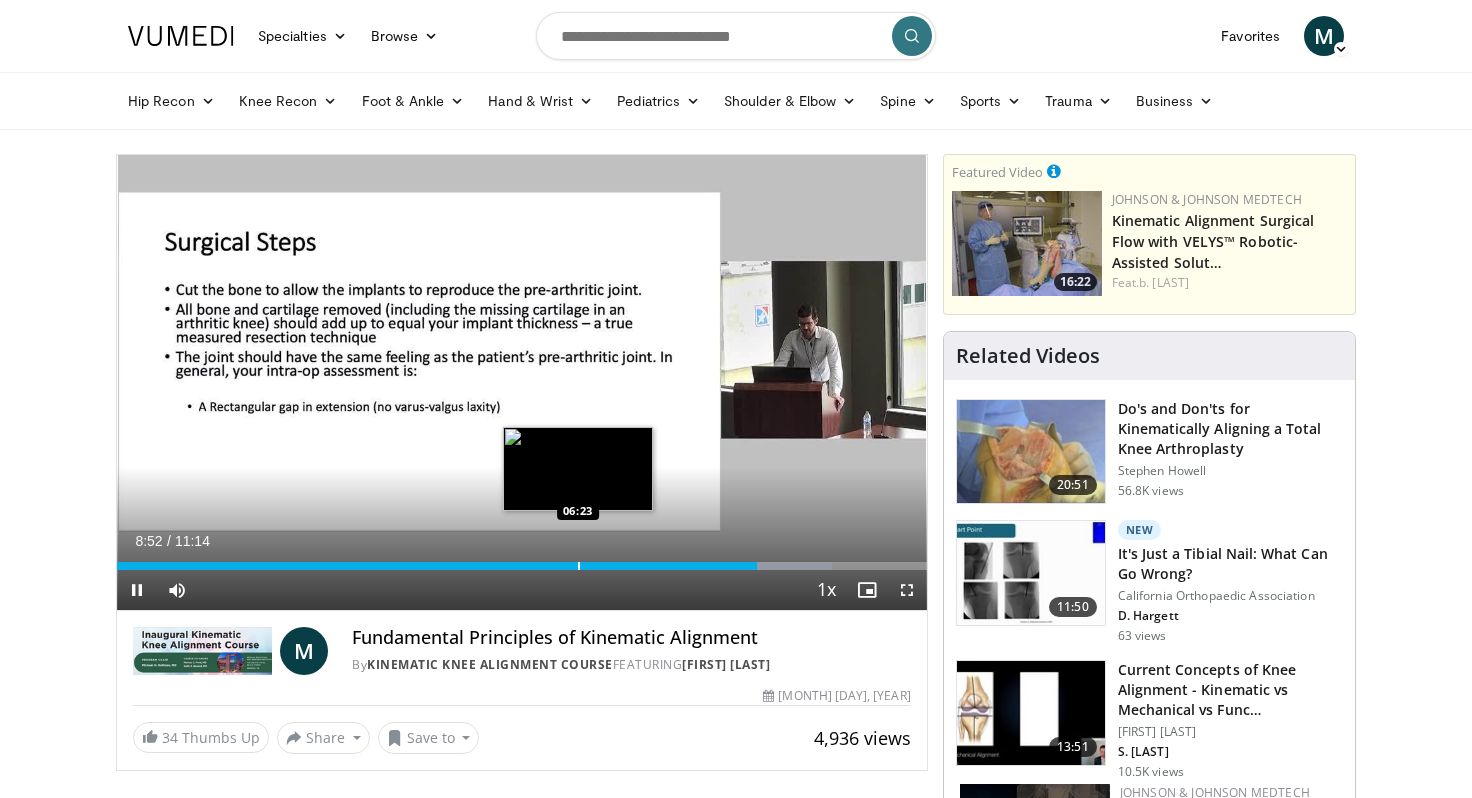 click on "10 seconds
Tap to unmute" at bounding box center (522, 382) 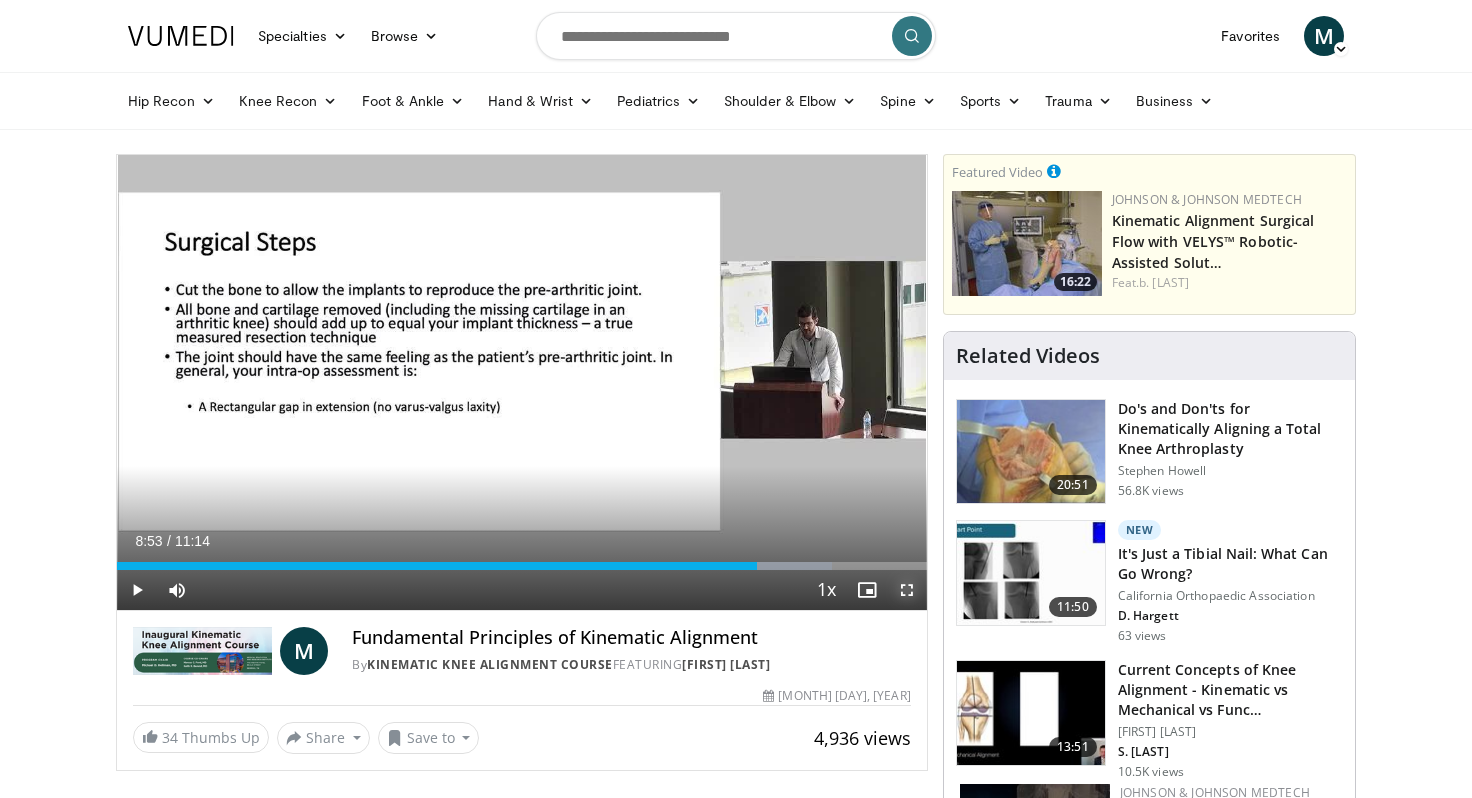 click at bounding box center (907, 590) 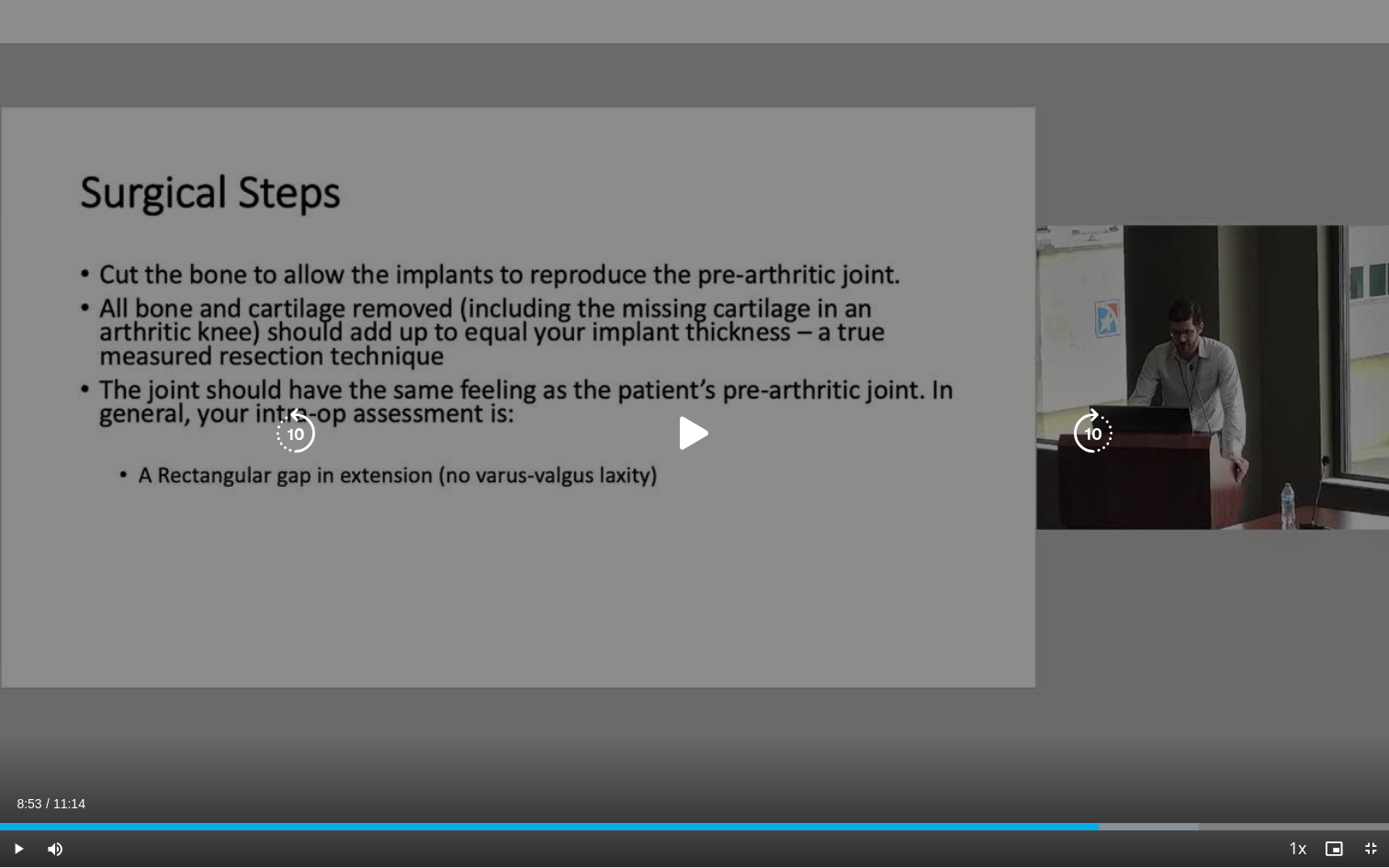 click at bounding box center (694, 434) 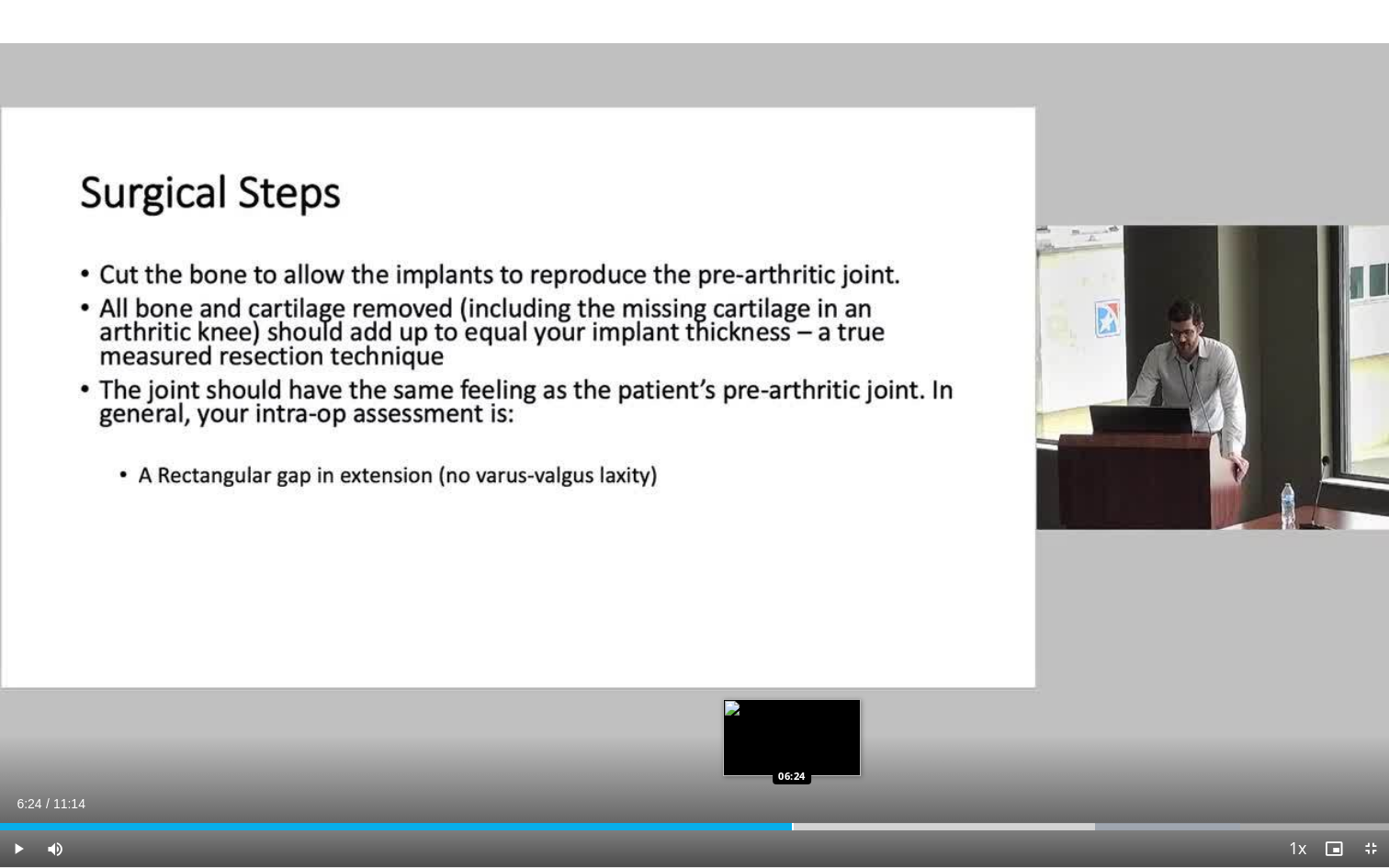 click at bounding box center (793, 827) 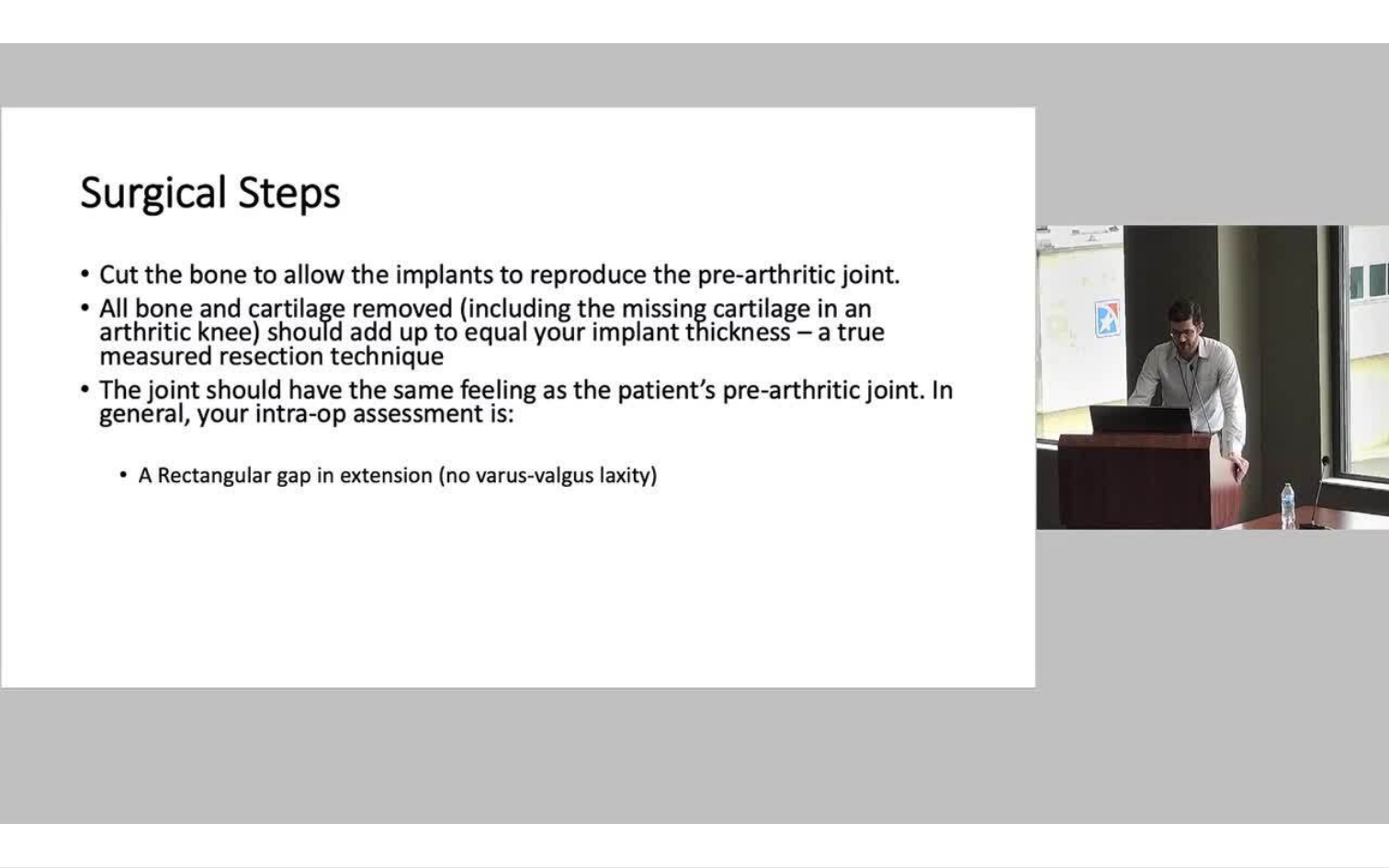 type 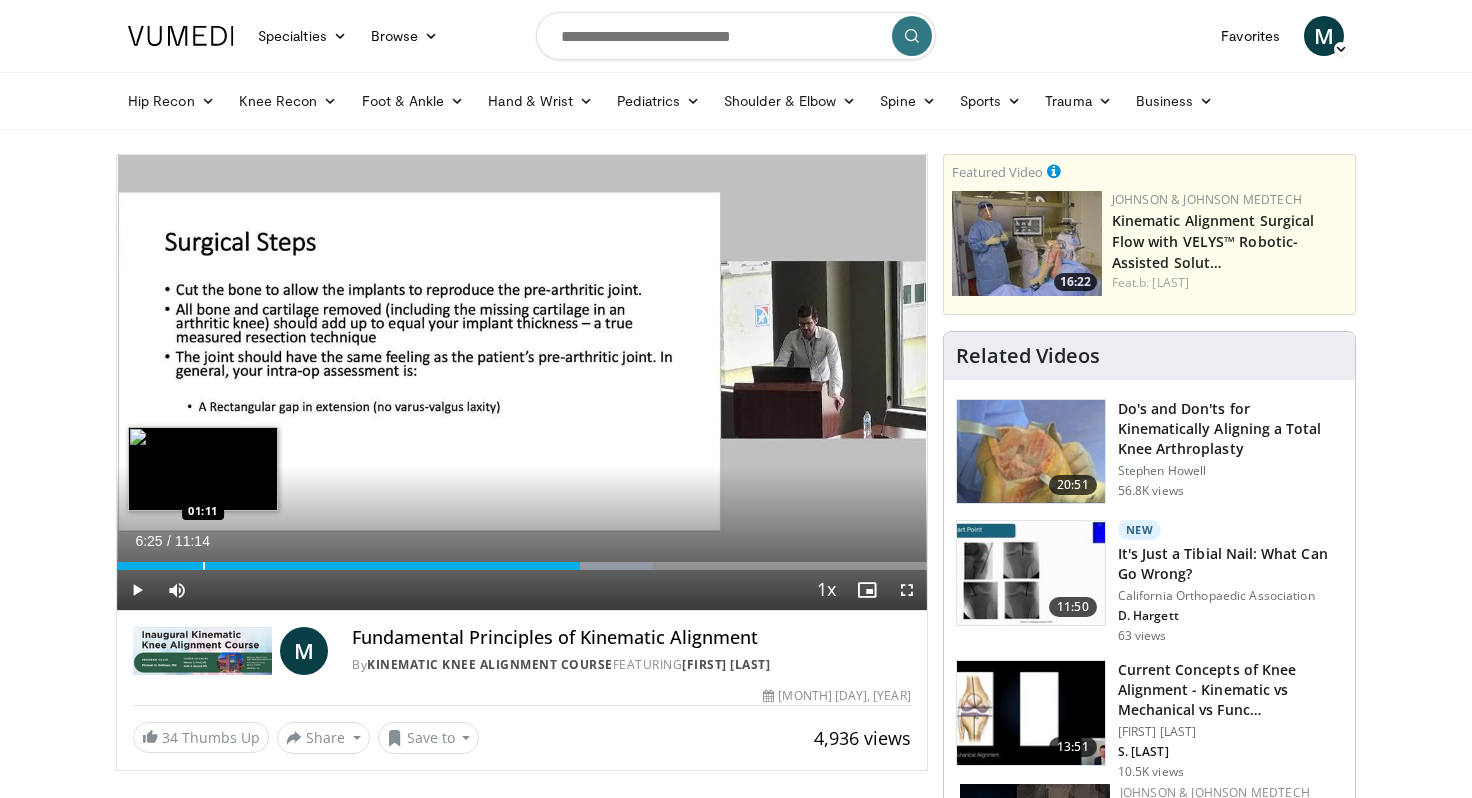 click on "06:25" at bounding box center (348, 566) 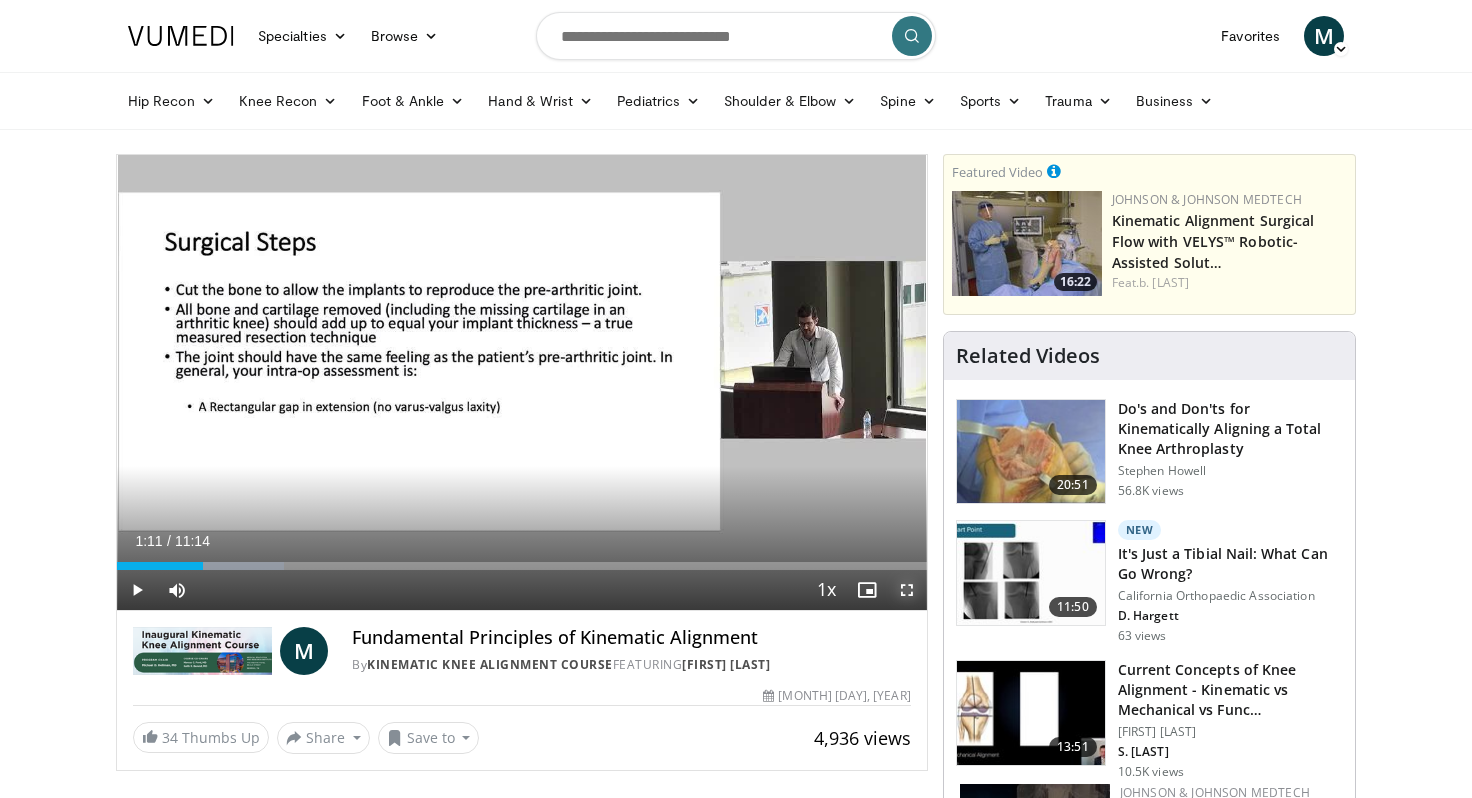 click at bounding box center [907, 590] 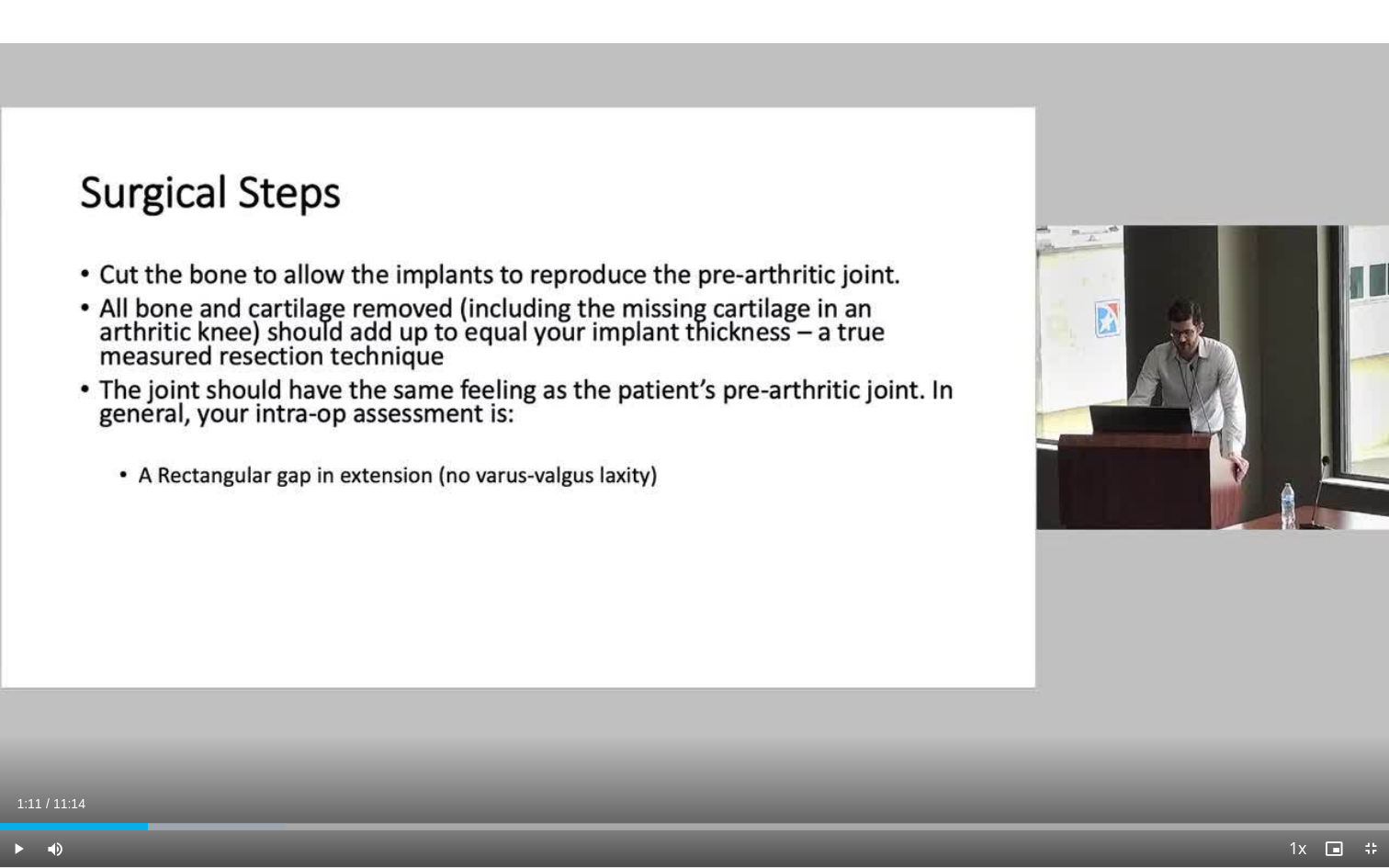 click on "10 seconds
Tap to unmute" at bounding box center (694, 434) 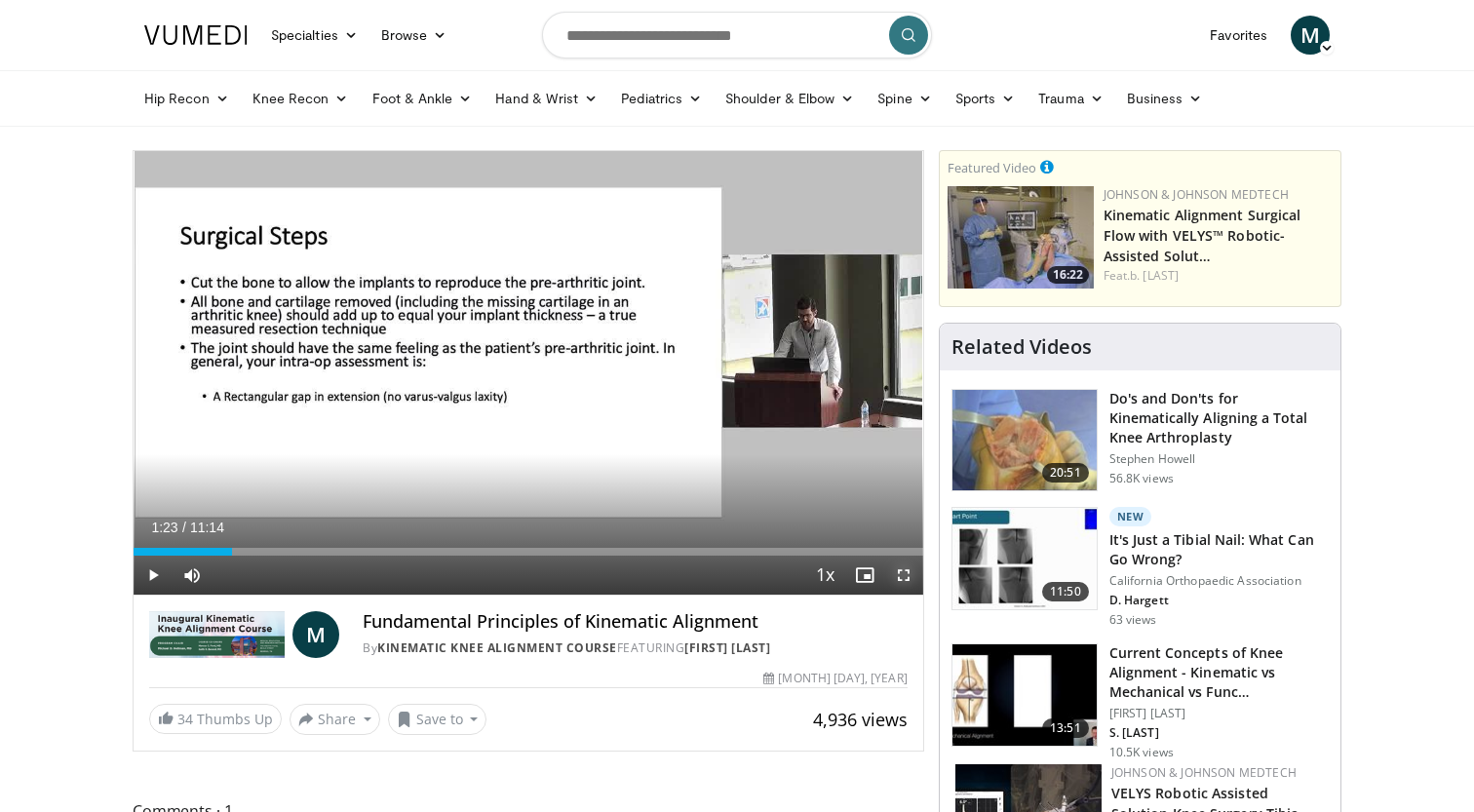 click at bounding box center (904, 575) 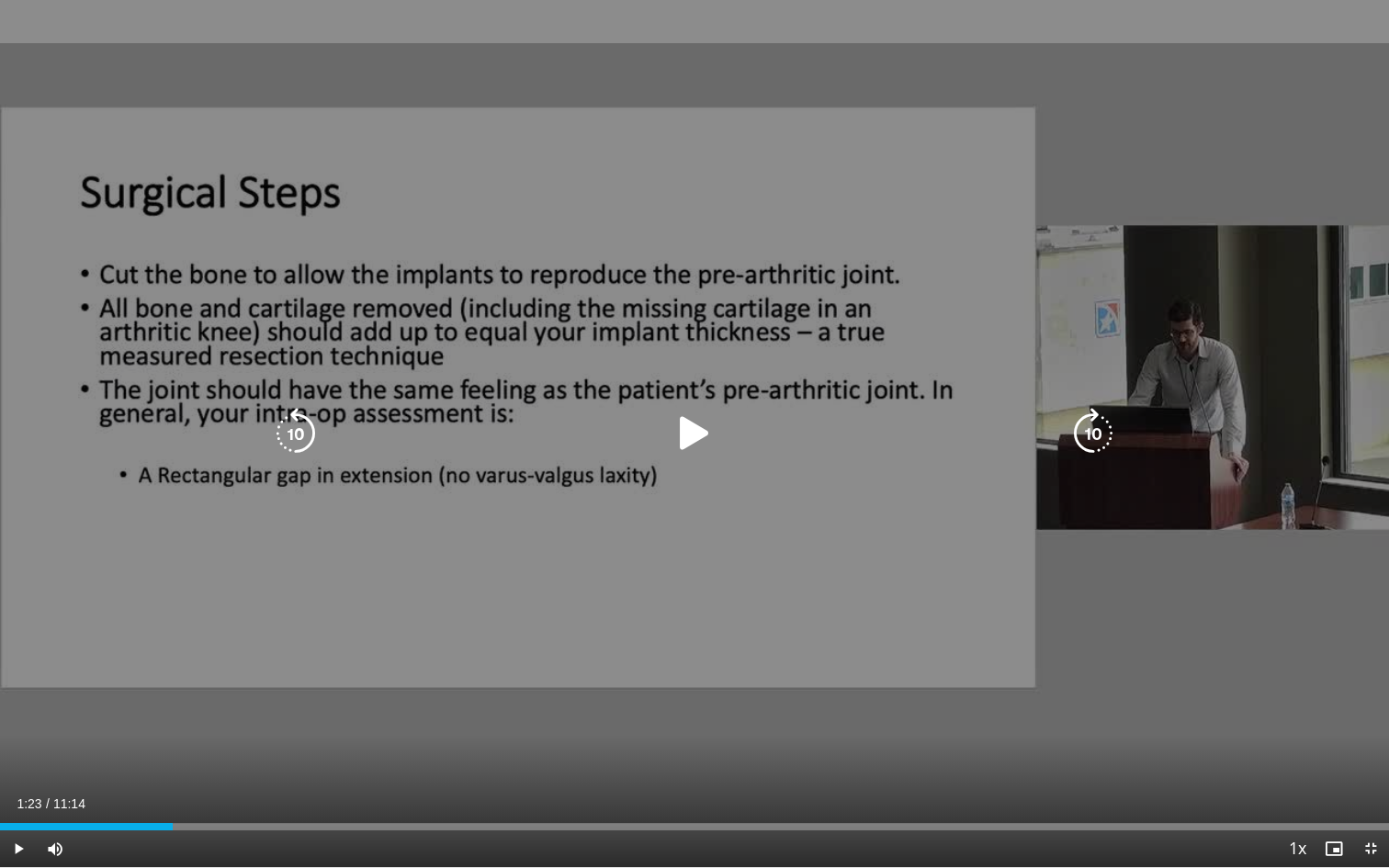 click at bounding box center [694, 434] 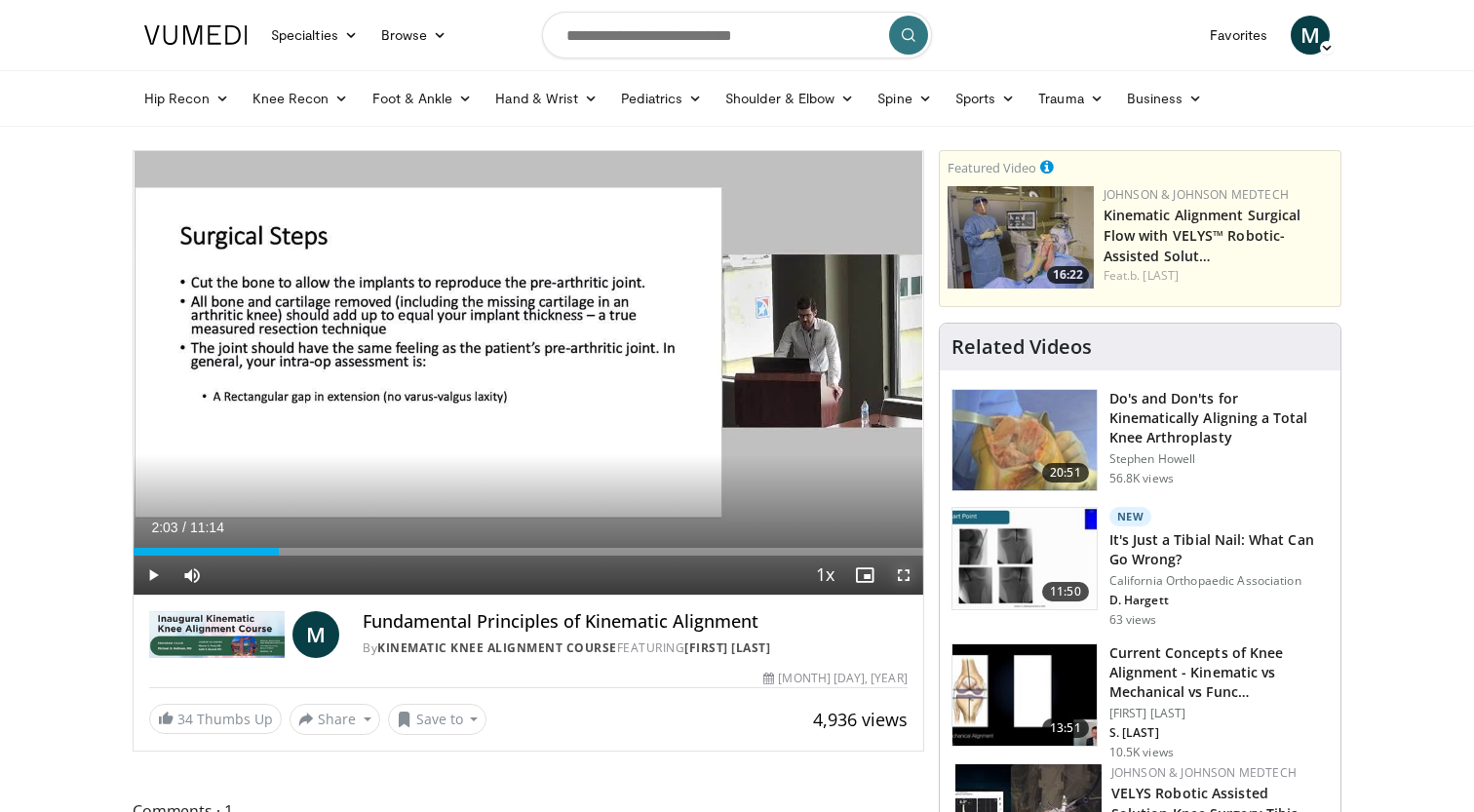 click at bounding box center [904, 575] 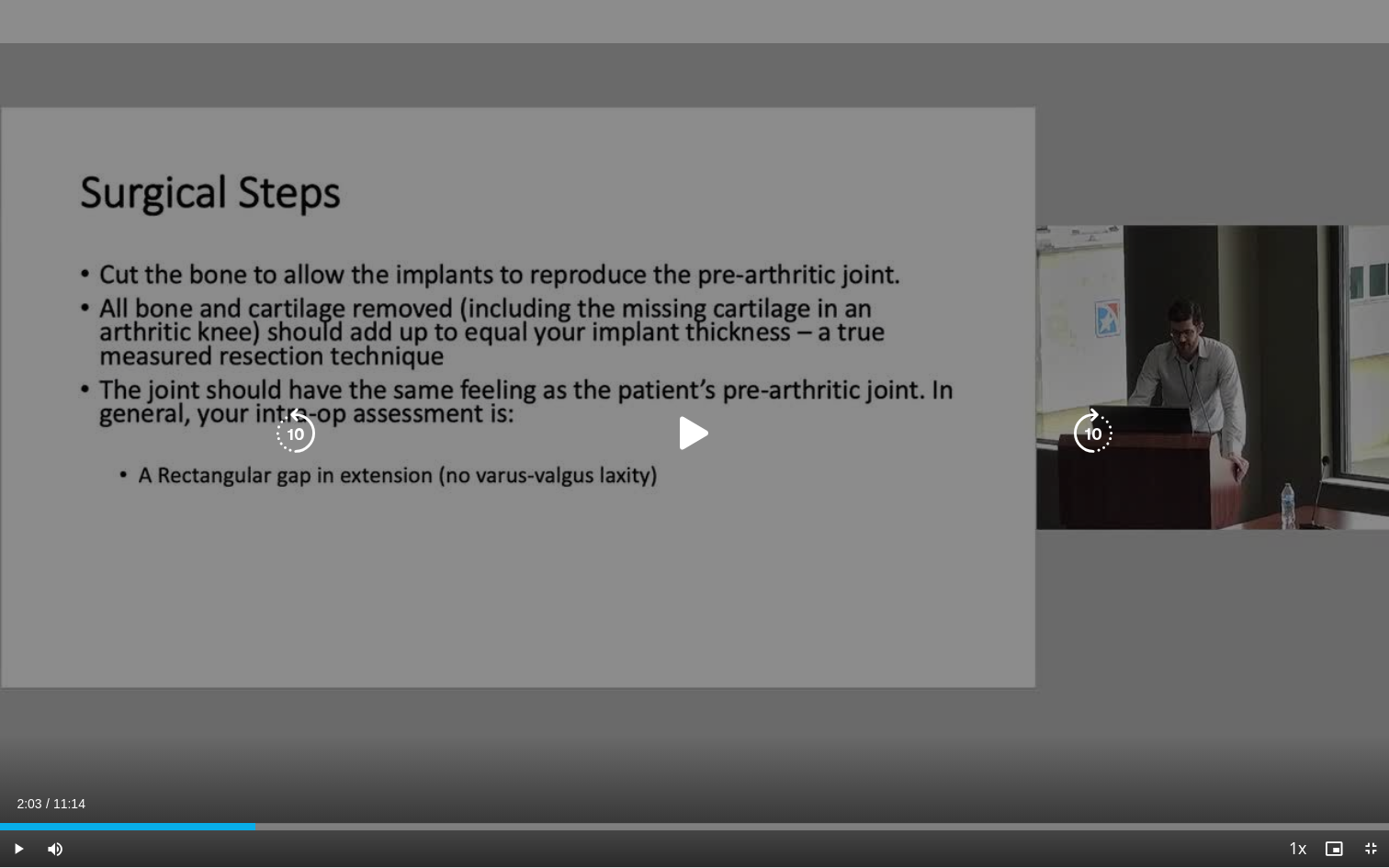click at bounding box center (694, 434) 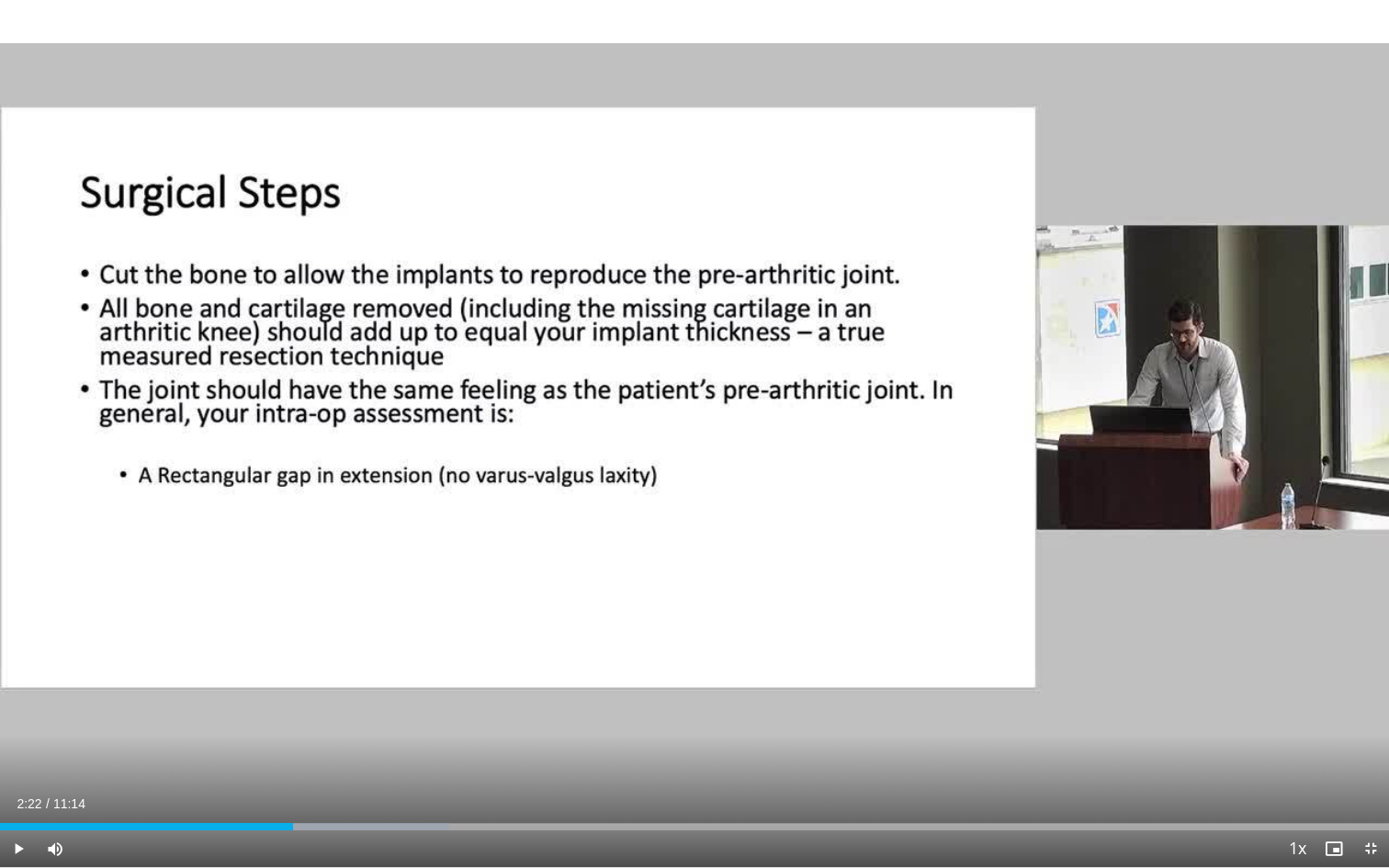 click on "10 seconds
Tap to unmute" at bounding box center [694, 434] 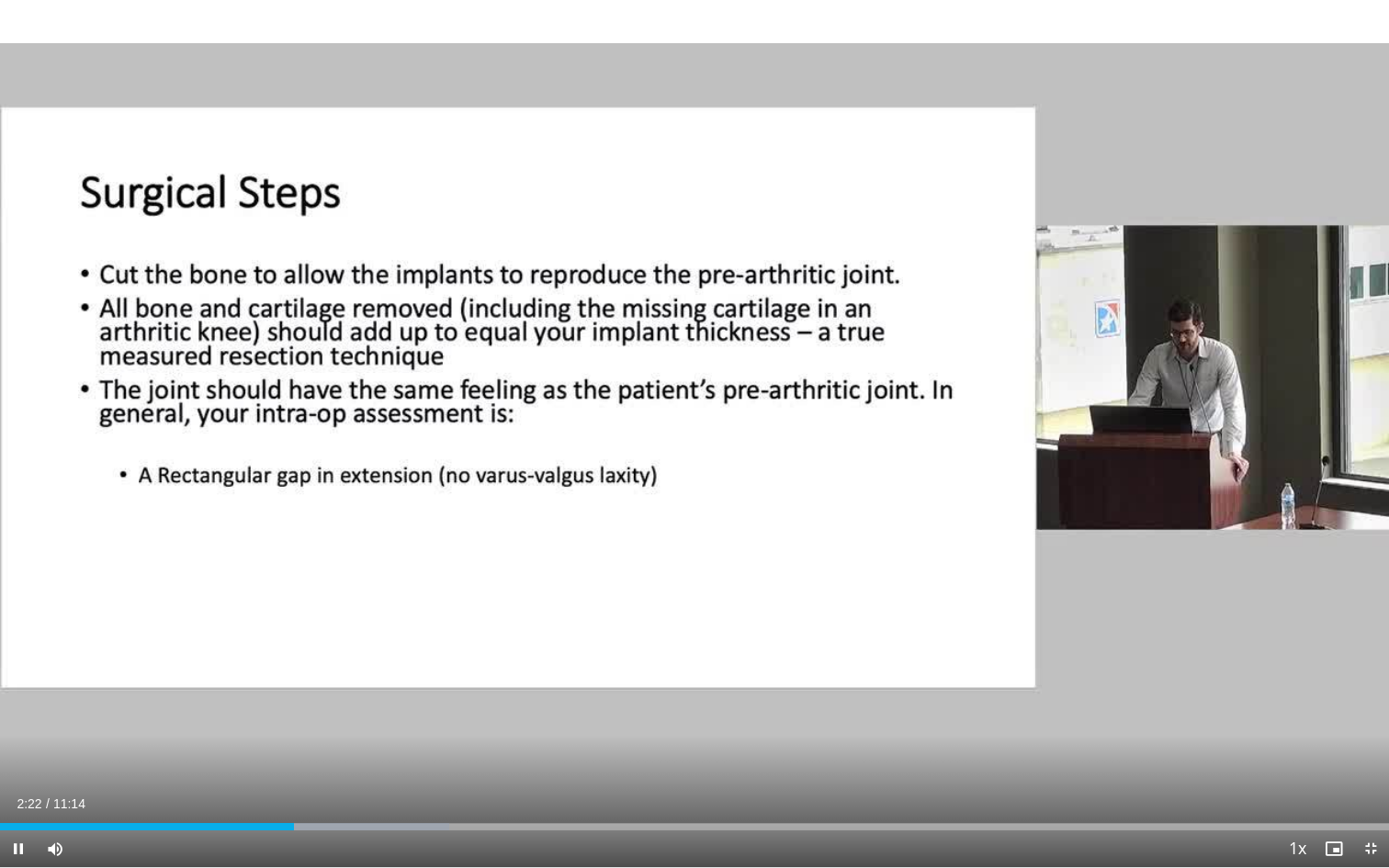 click on "10 seconds
Tap to unmute" at bounding box center [694, 434] 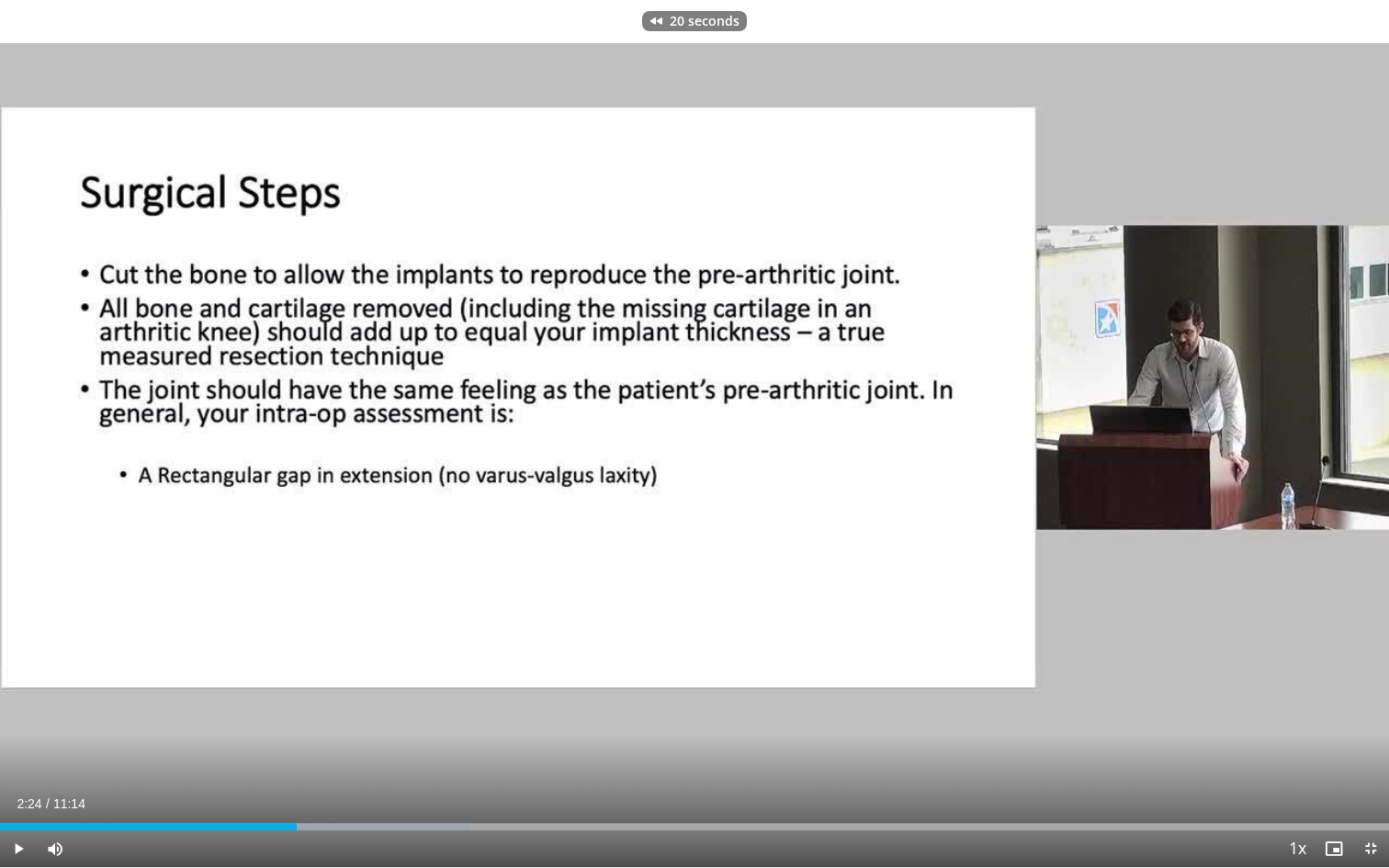 click on "20 seconds
Tap to unmute" at bounding box center (694, 434) 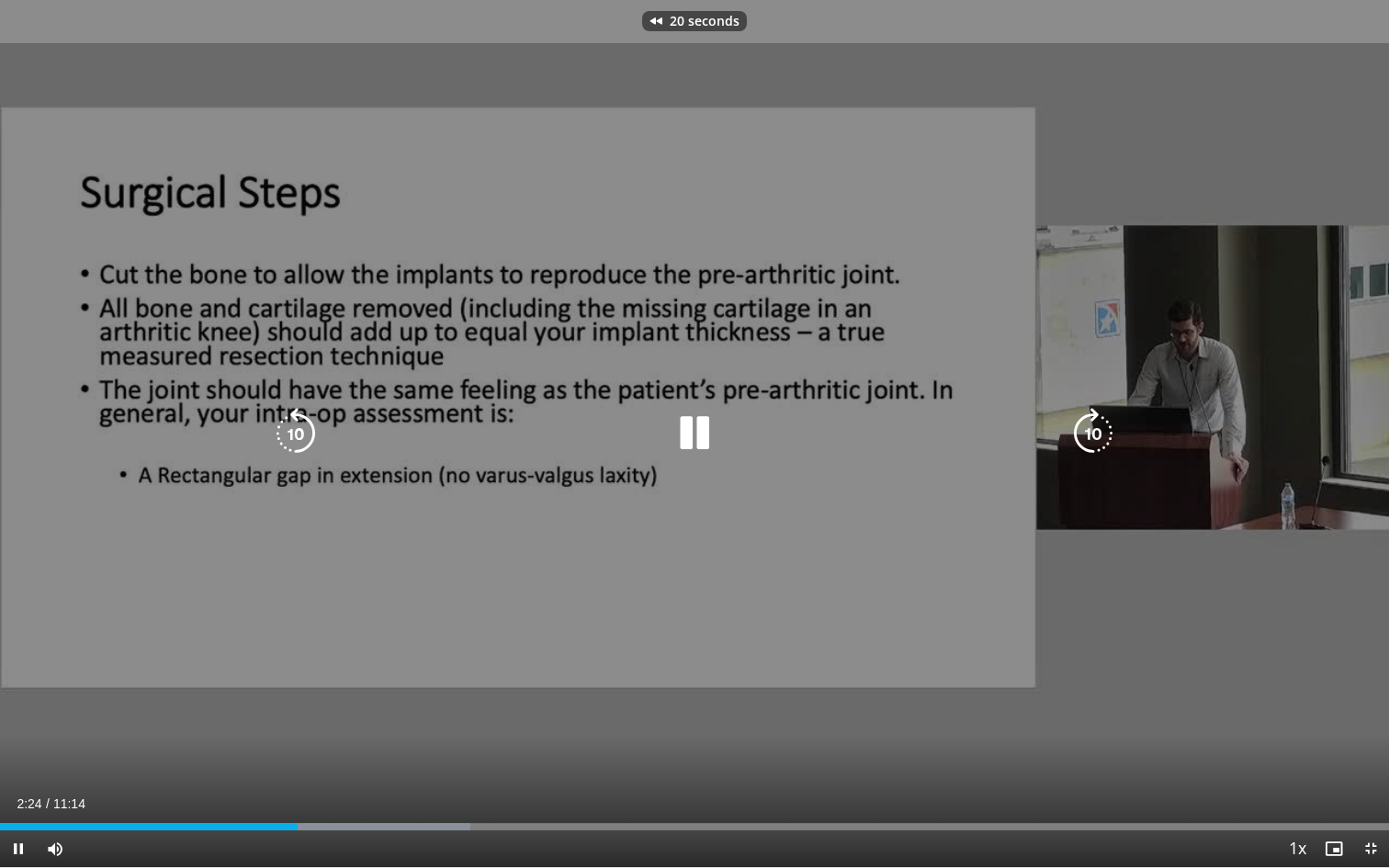 click at bounding box center (694, 434) 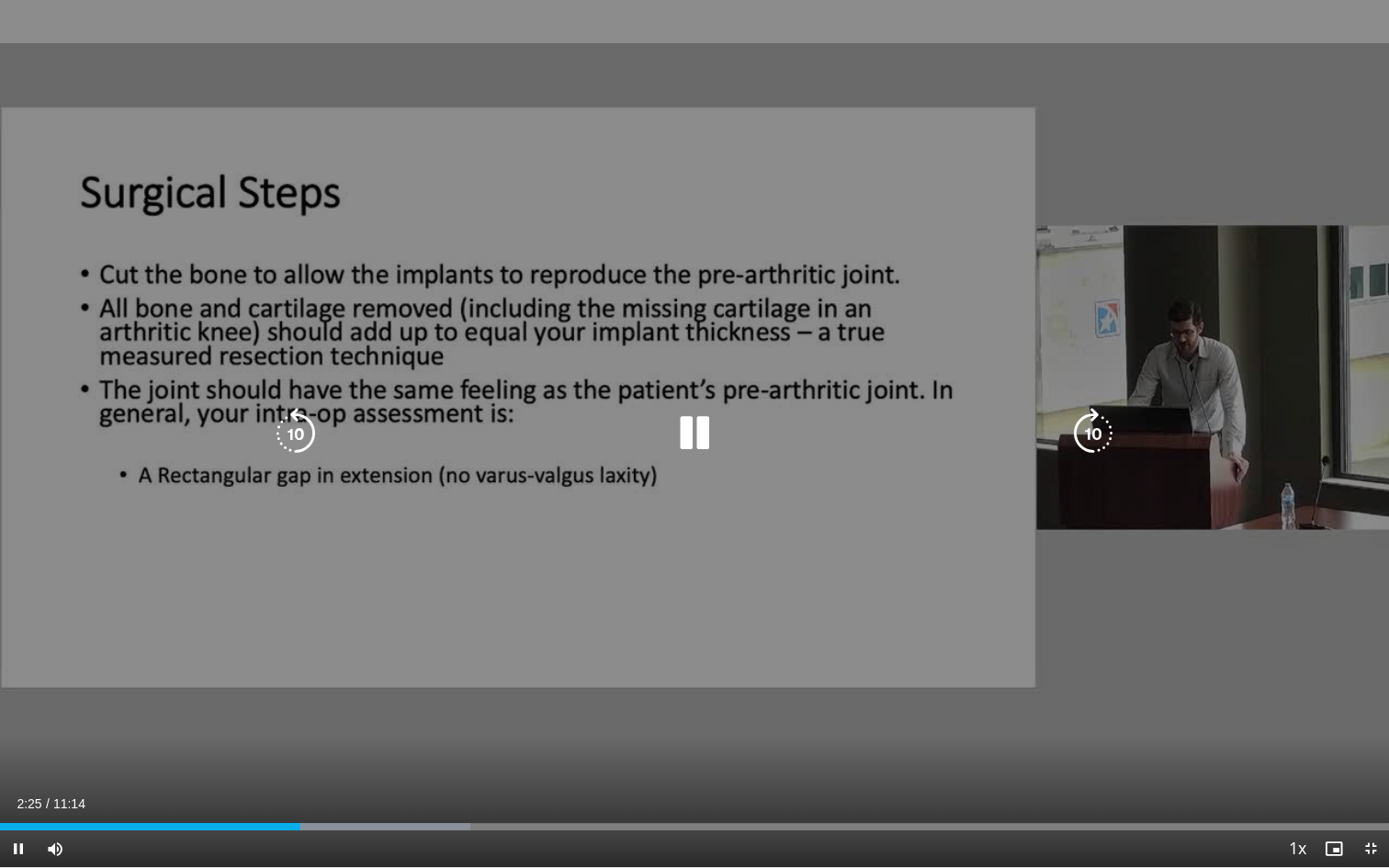 click at bounding box center (296, 434) 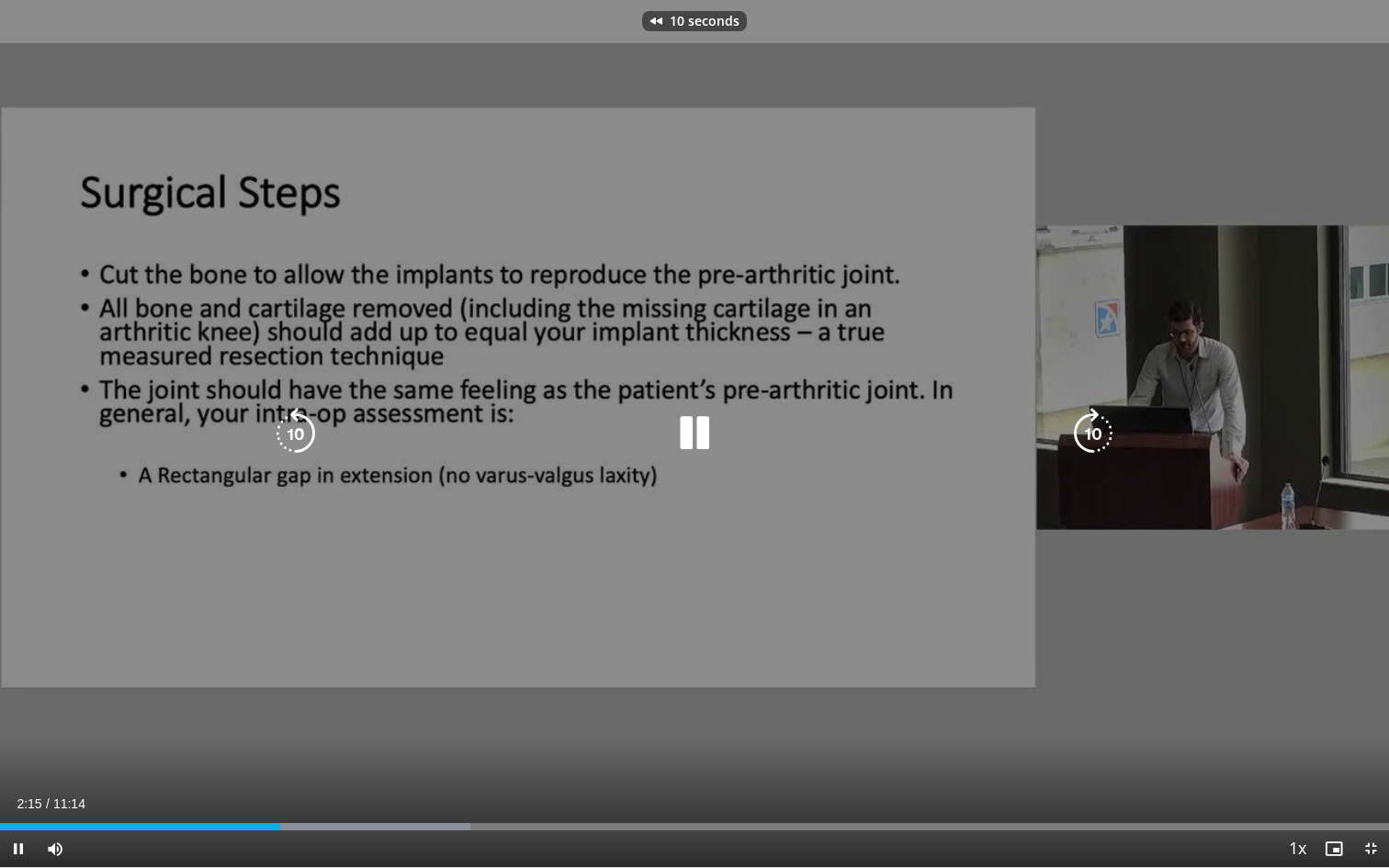 click at bounding box center (296, 434) 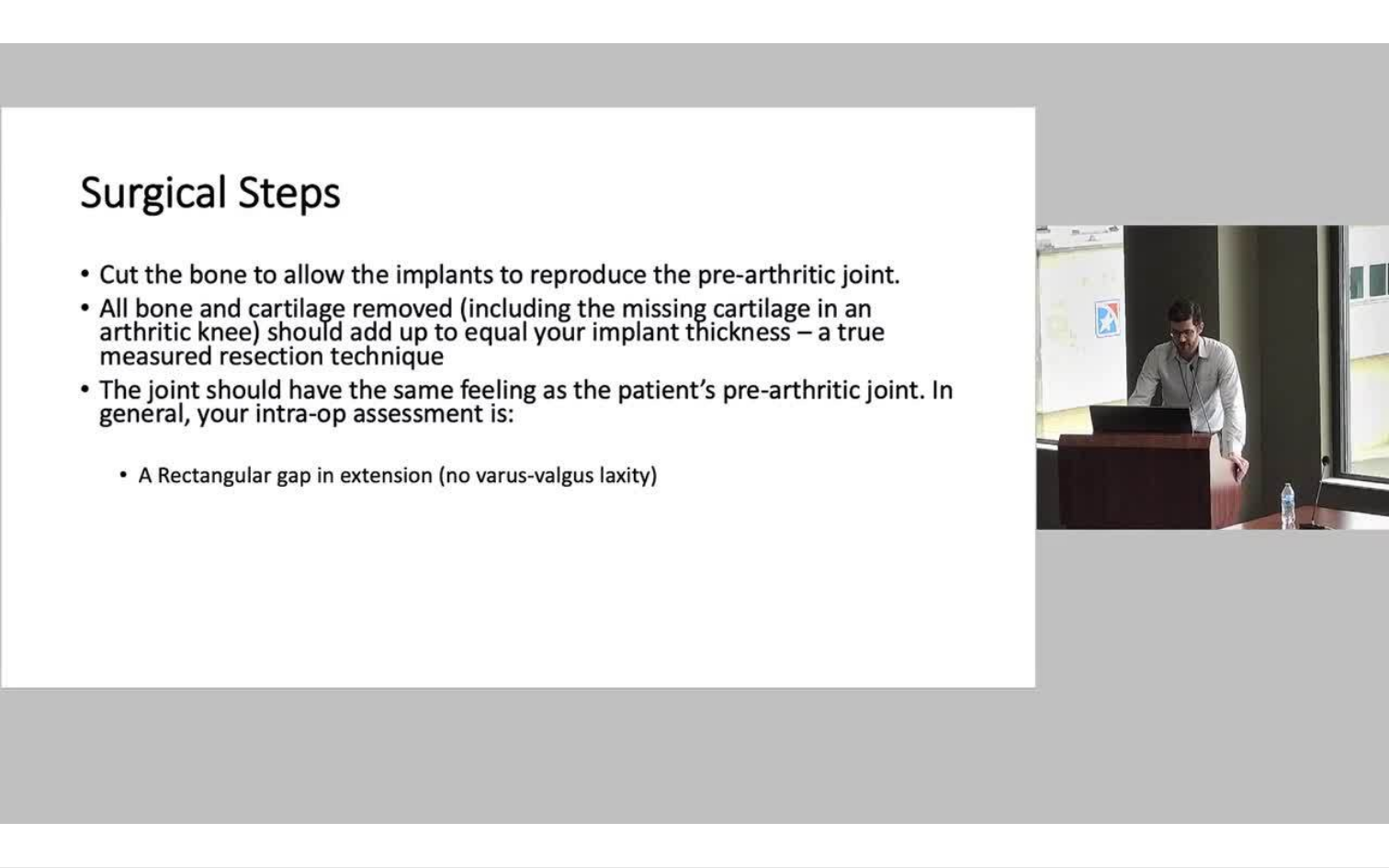 click on "20 seconds
Tap to unmute" at bounding box center (694, 434) 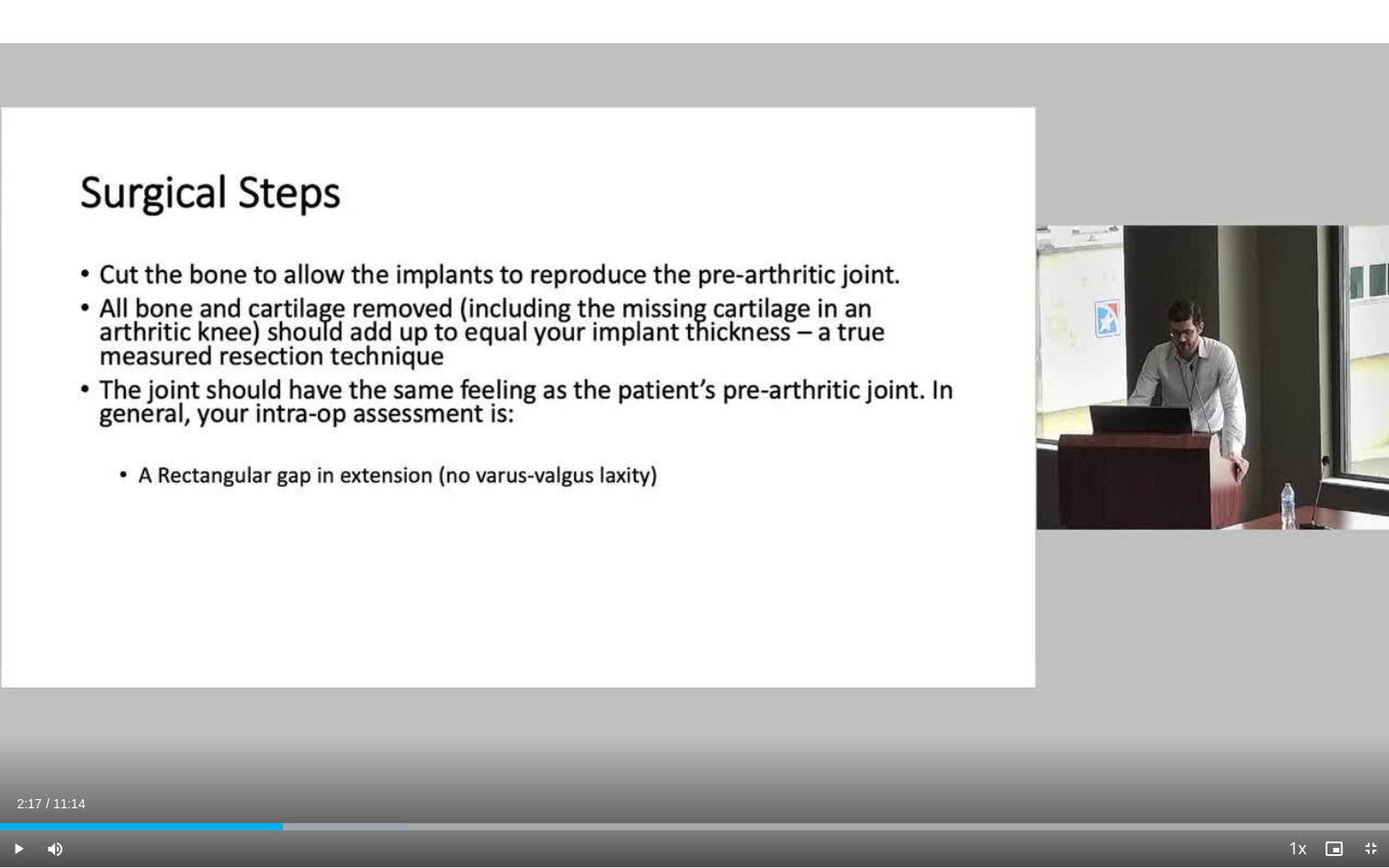 click on "20 seconds
Tap to unmute" at bounding box center [694, 434] 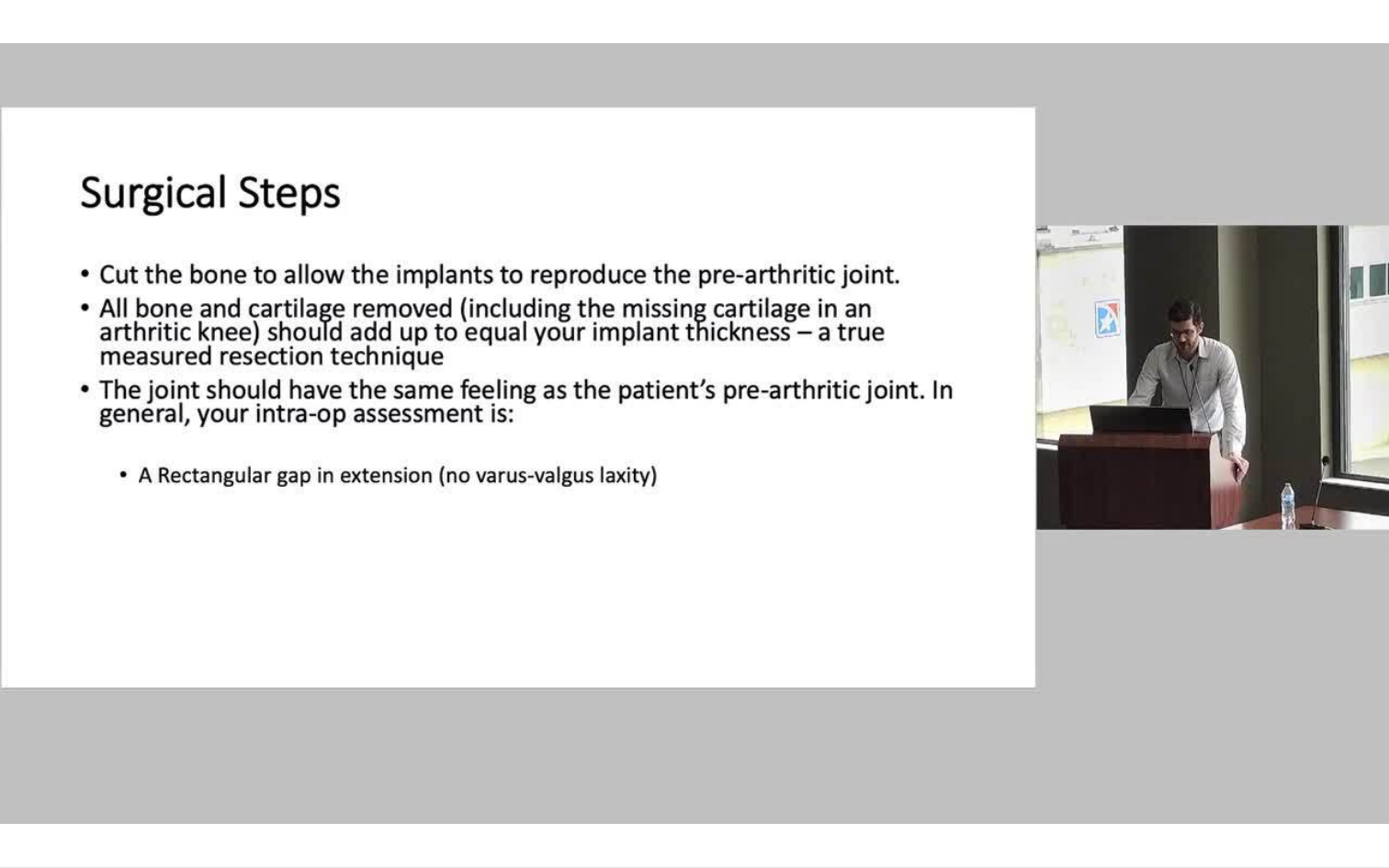 click on "20 seconds
Tap to unmute" at bounding box center [694, 434] 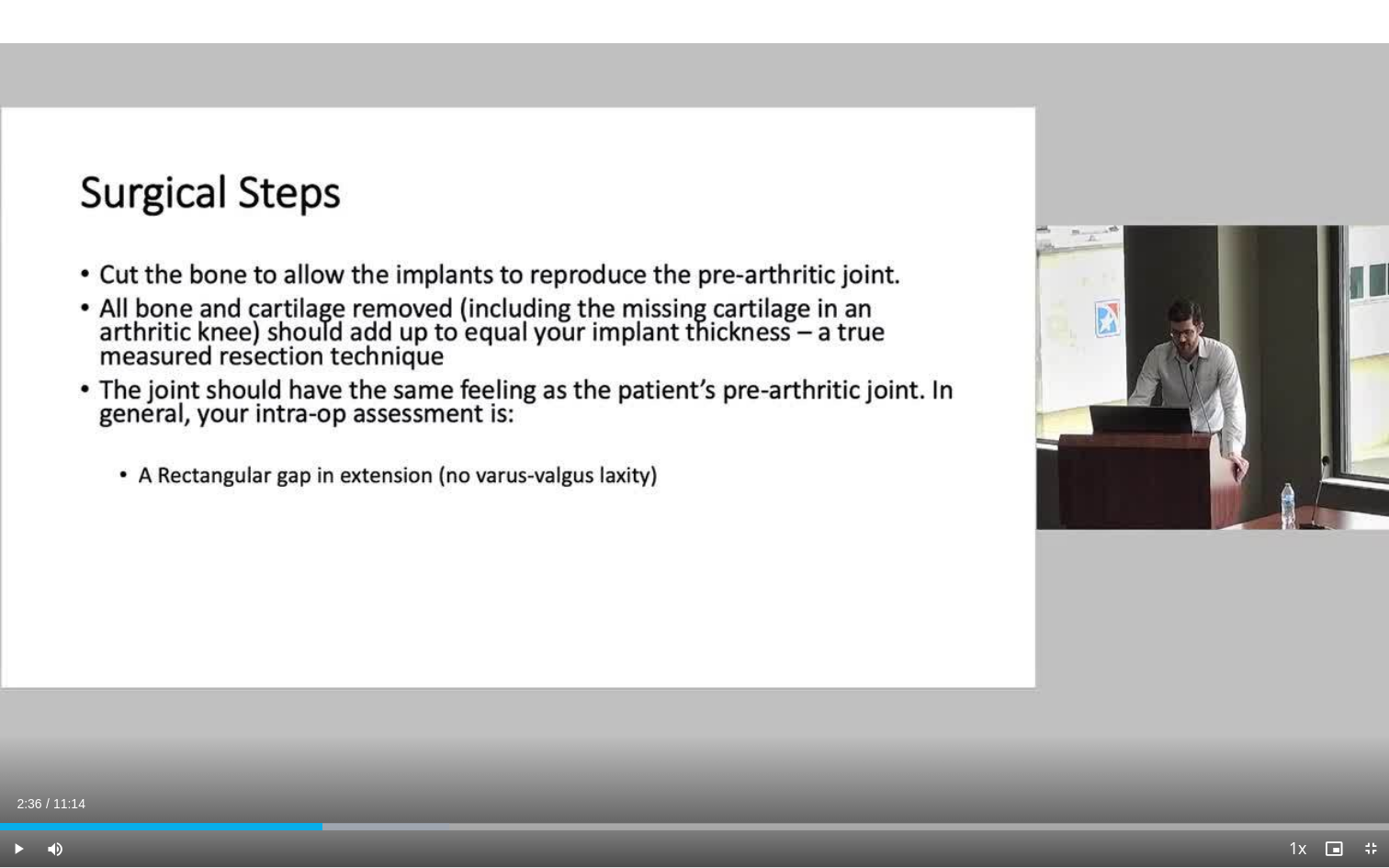 click on "20 seconds
Tap to unmute" at bounding box center [694, 434] 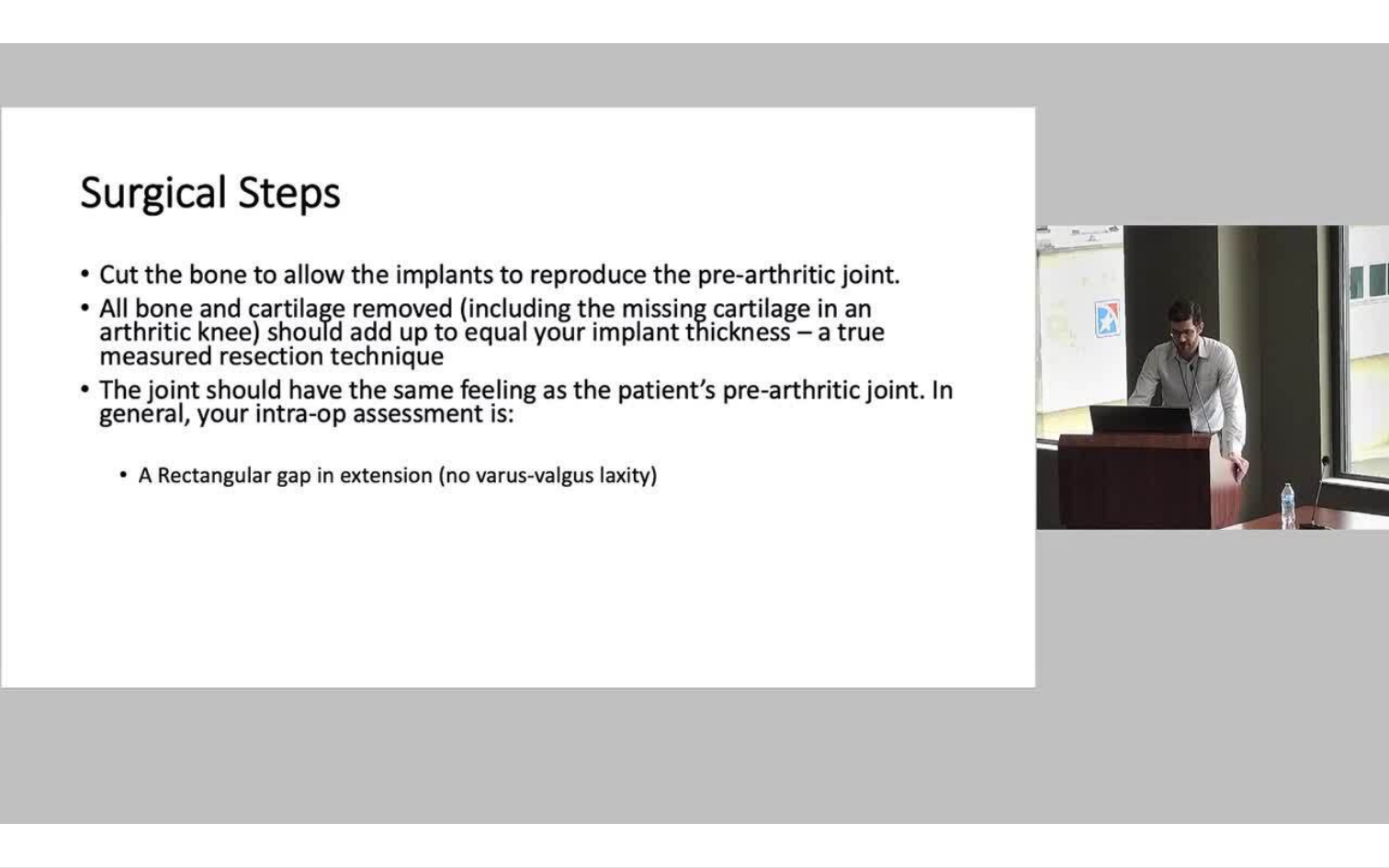 click on "20 seconds
Tap to unmute" at bounding box center (694, 434) 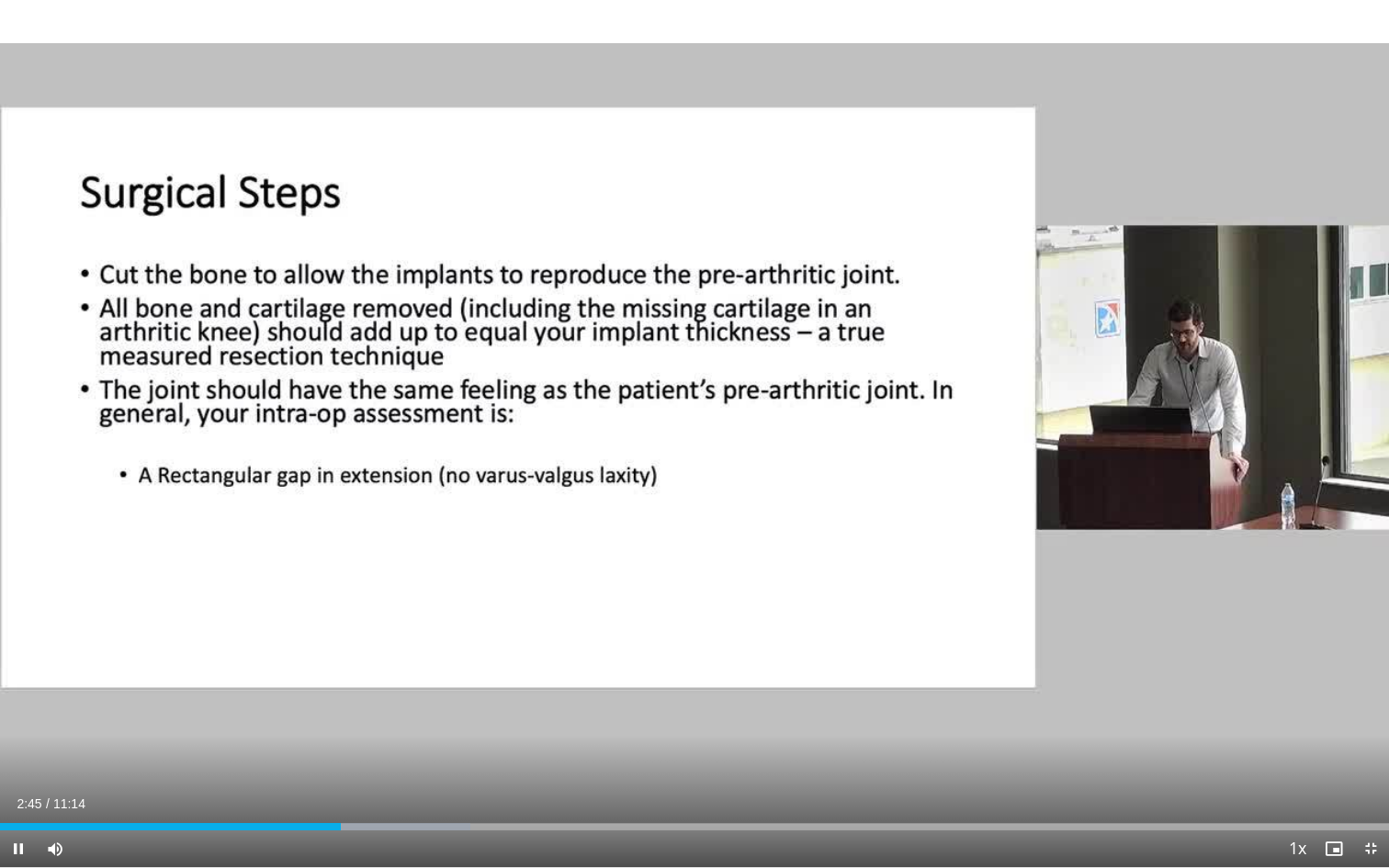 click on "20 seconds
Tap to unmute" at bounding box center [694, 434] 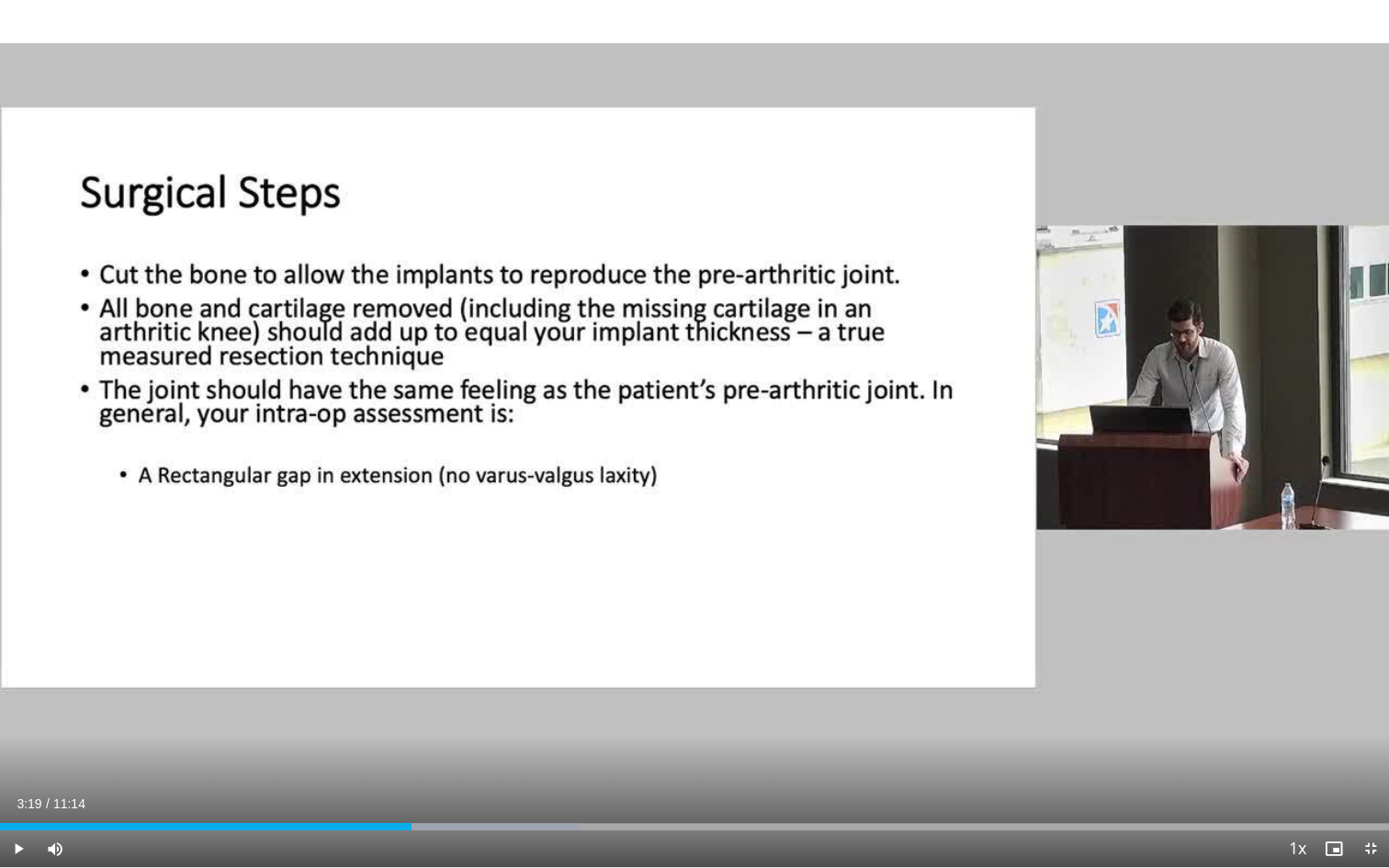 click on "20 seconds
Tap to unmute" at bounding box center (694, 434) 